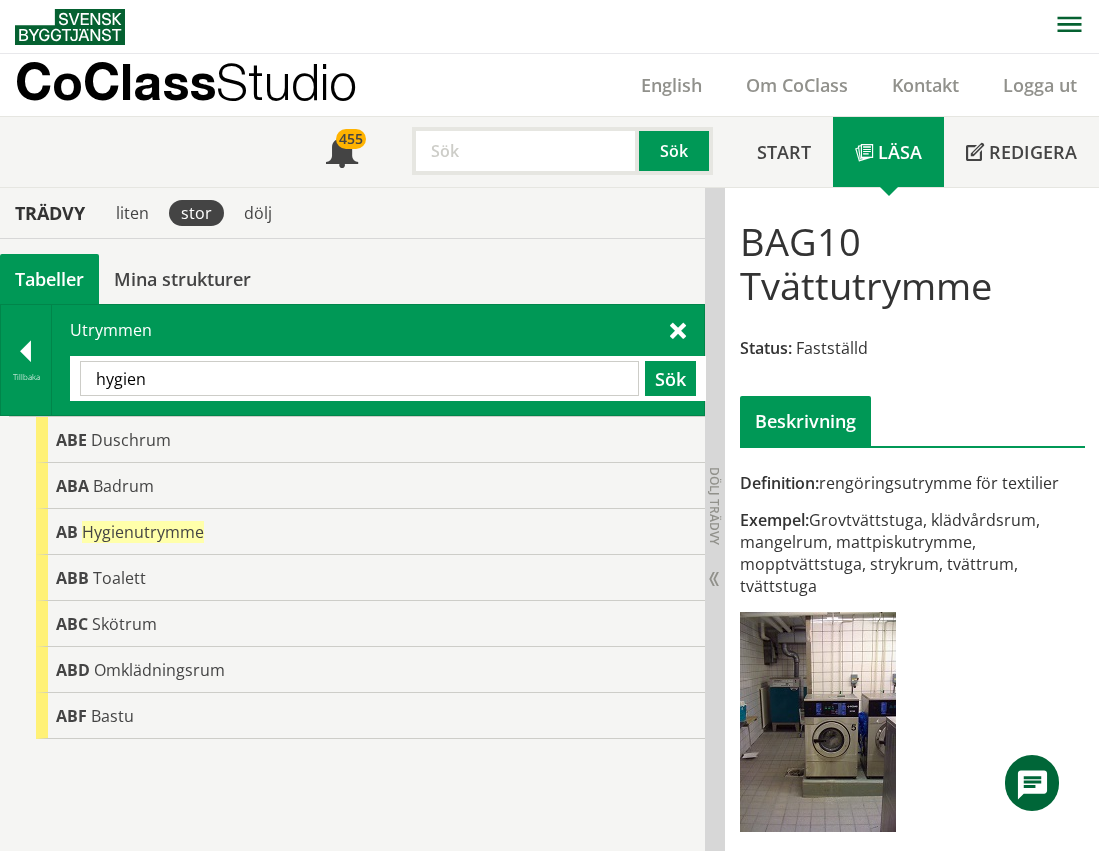 scroll, scrollTop: 0, scrollLeft: 0, axis: both 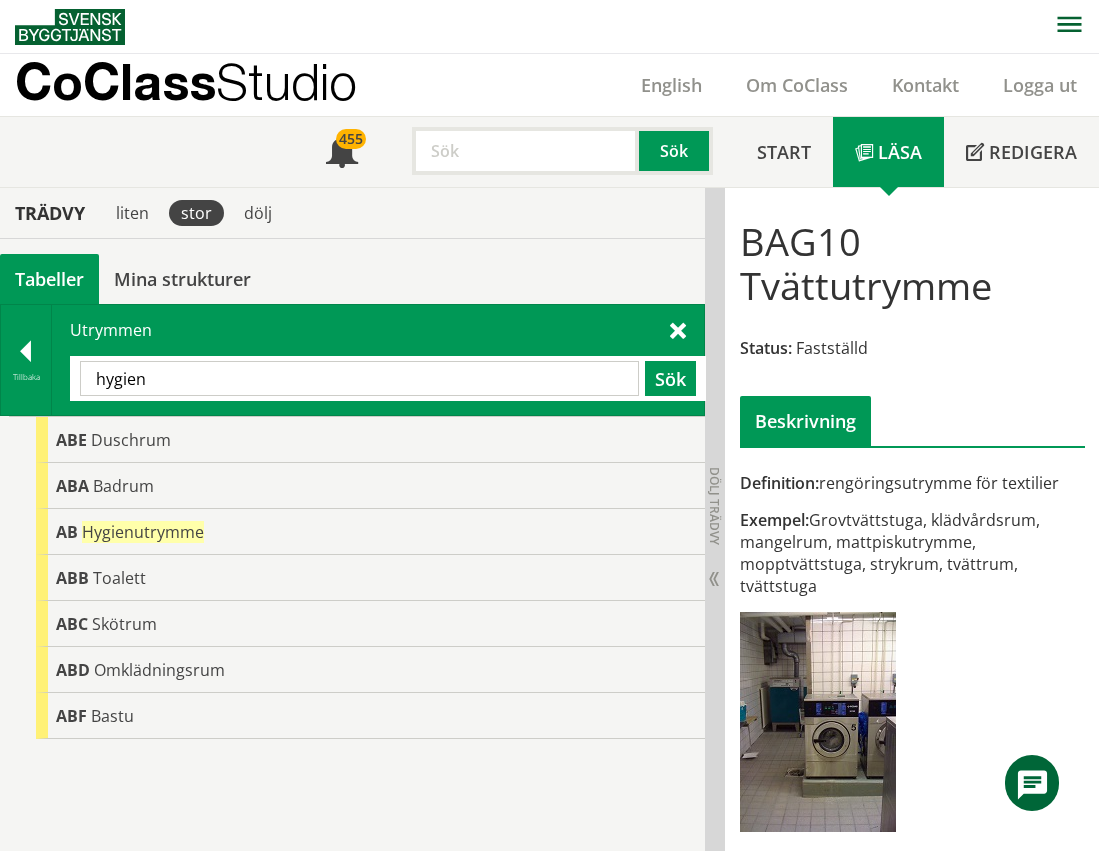 click on "hygien" at bounding box center [359, 378] 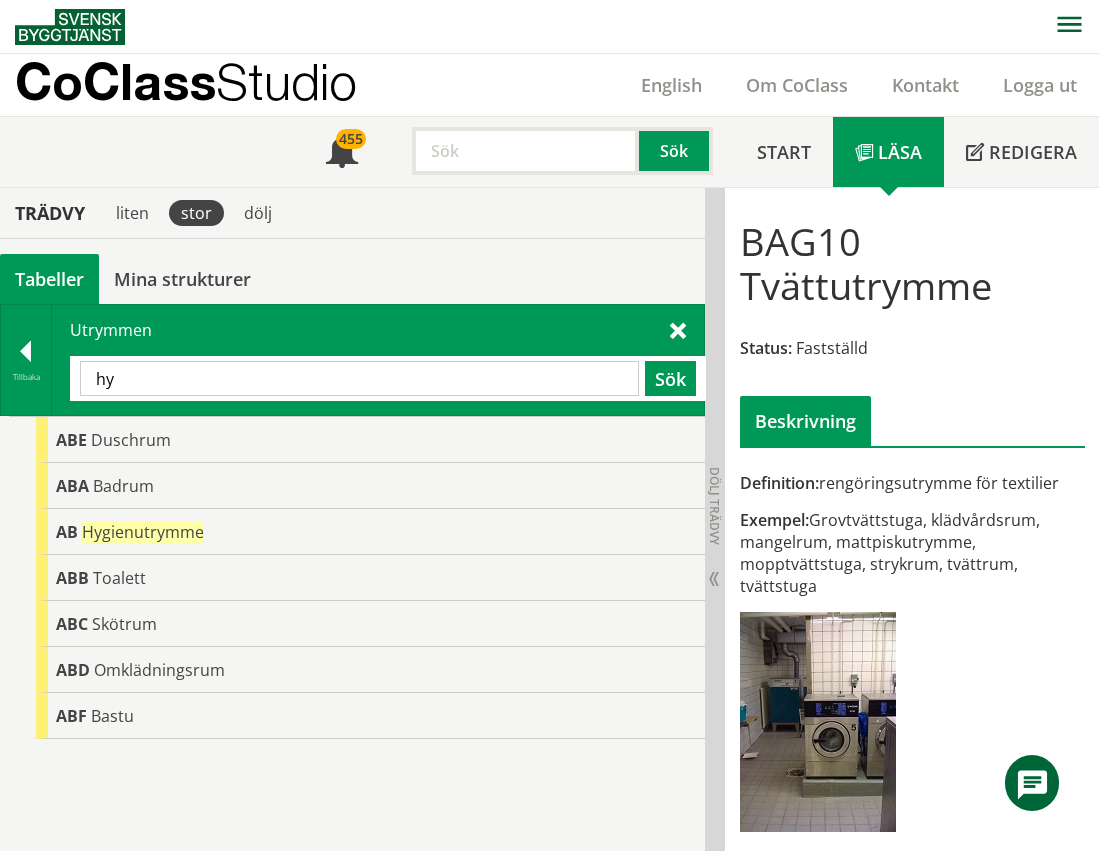 type on "h" 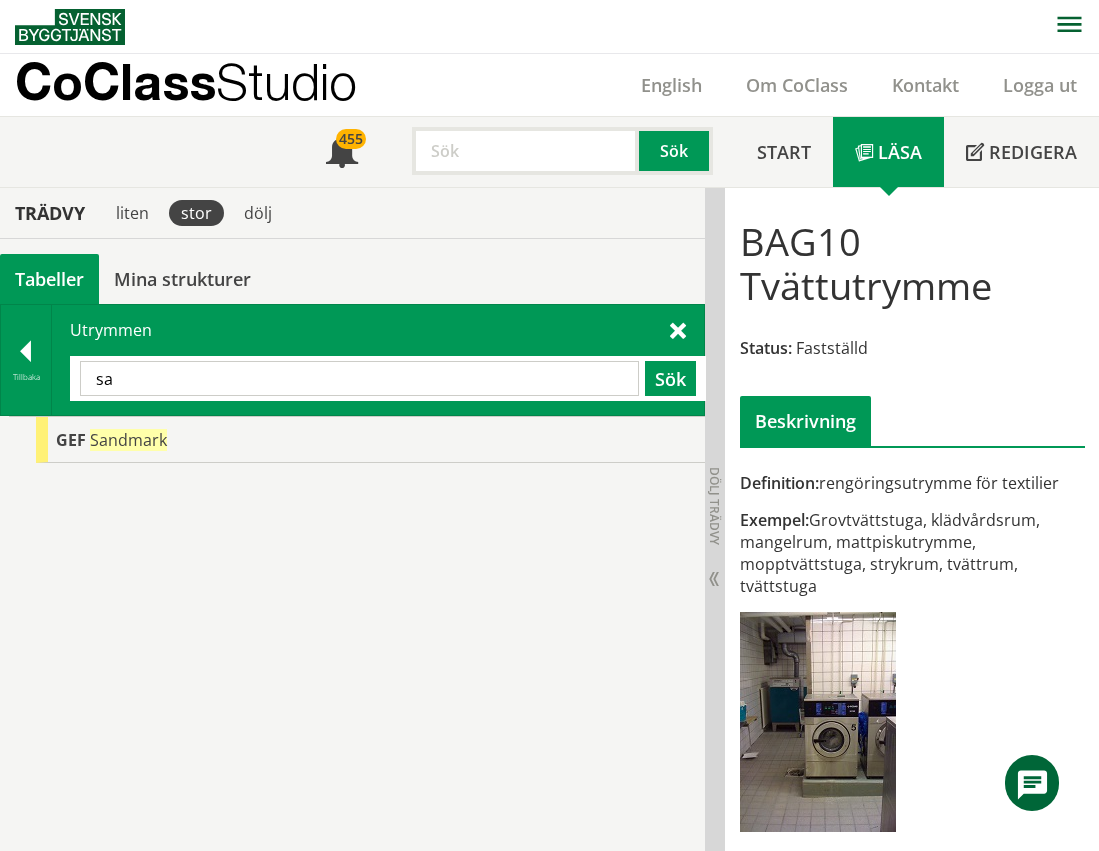 type on "s" 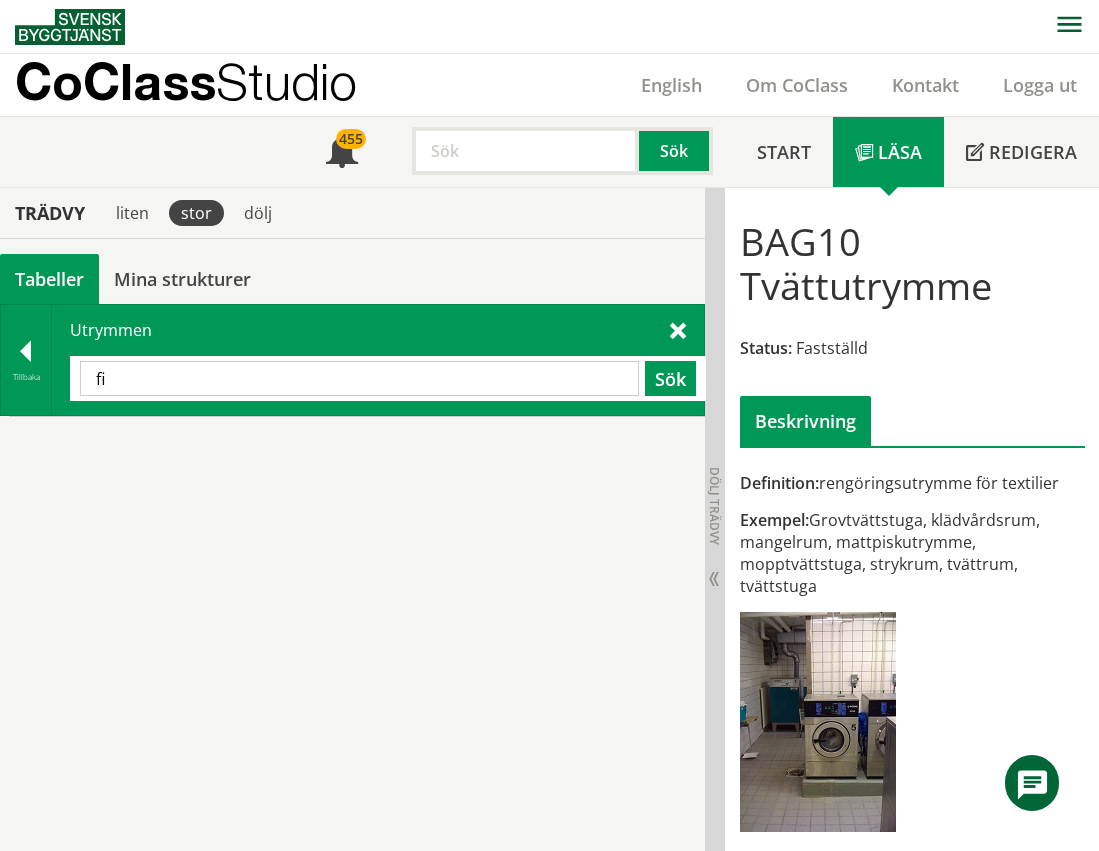 type on "f" 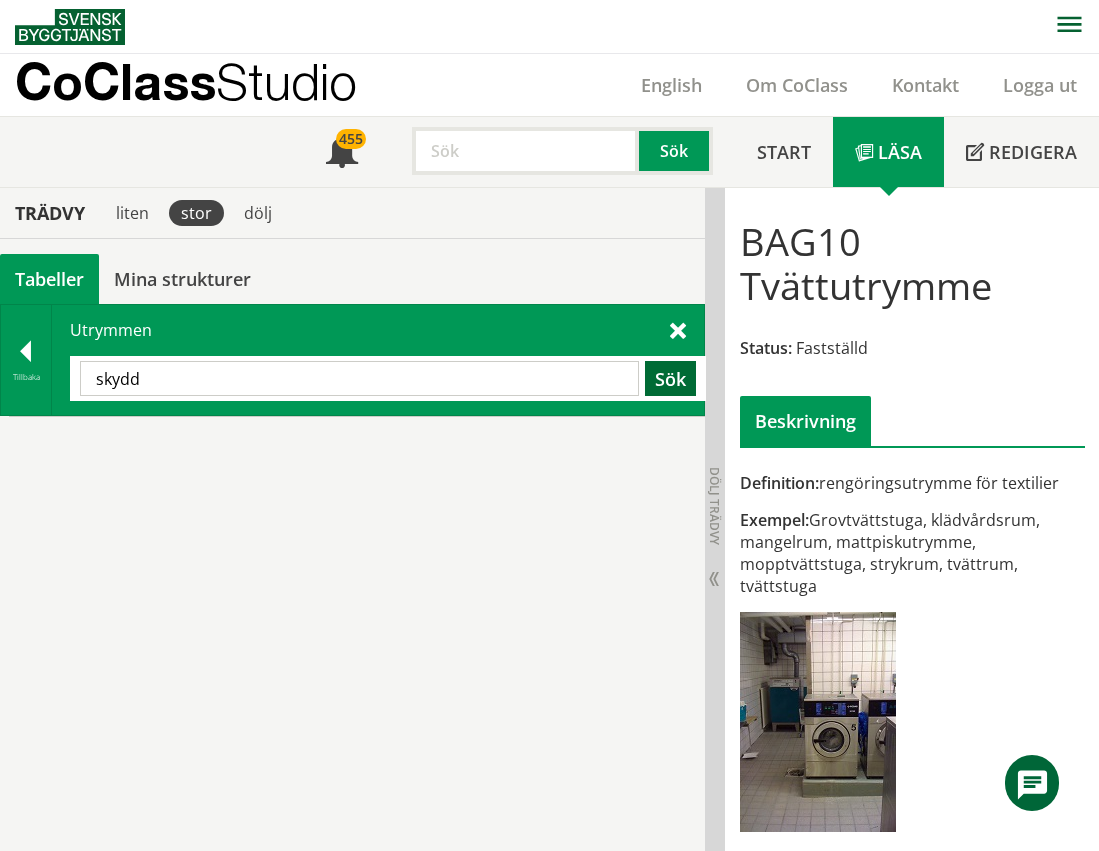 click on "Sök" at bounding box center (670, 378) 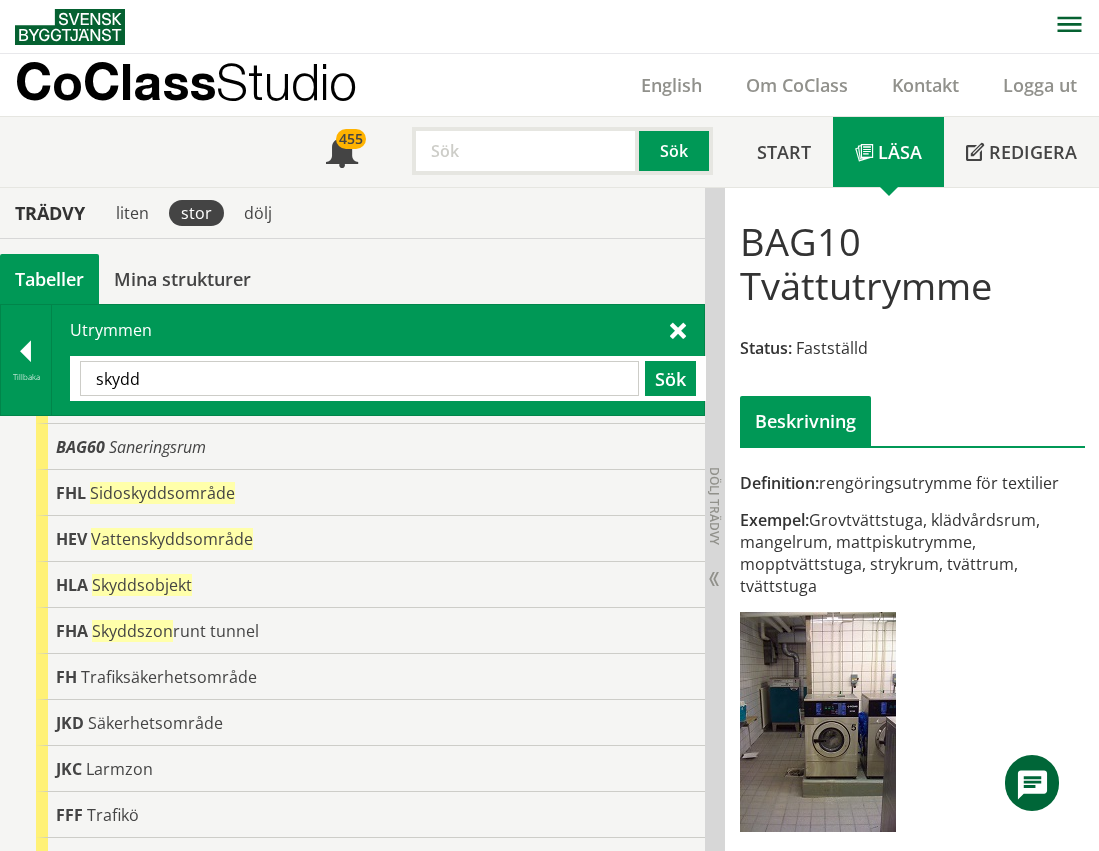 scroll, scrollTop: 0, scrollLeft: 0, axis: both 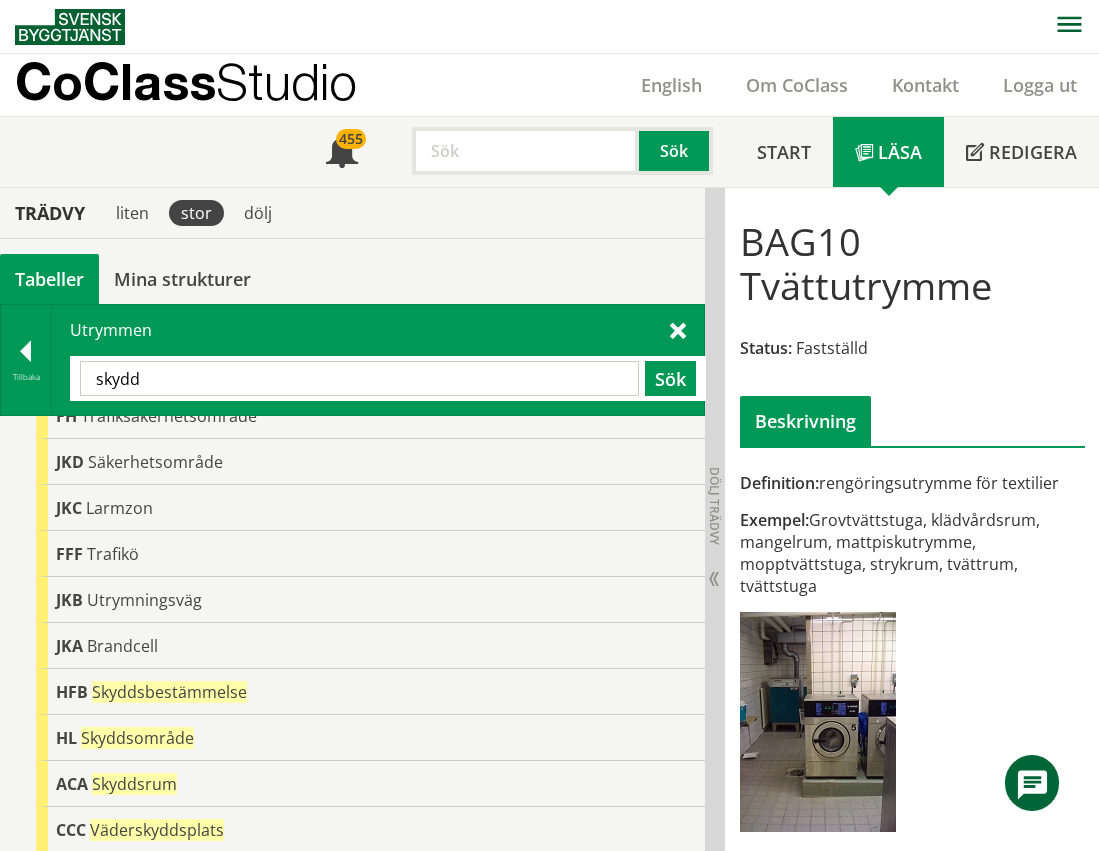 click on "skydd" at bounding box center (359, 378) 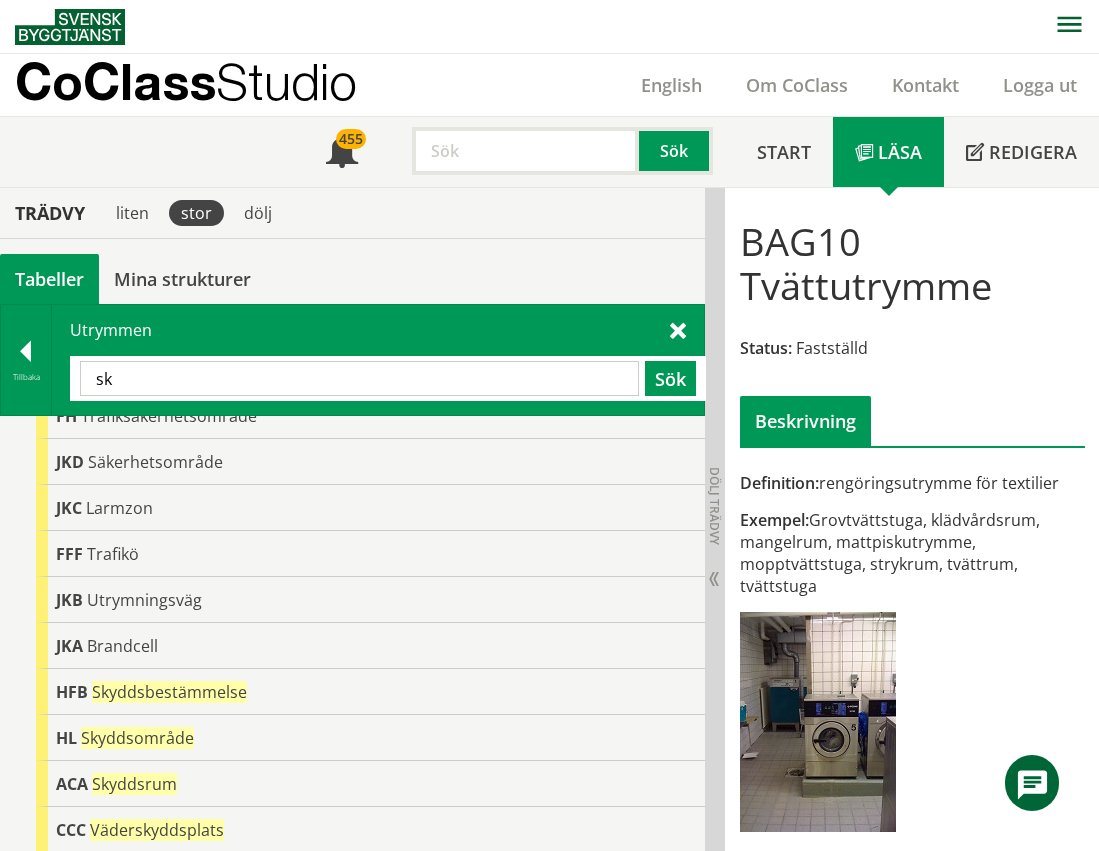 type on "s" 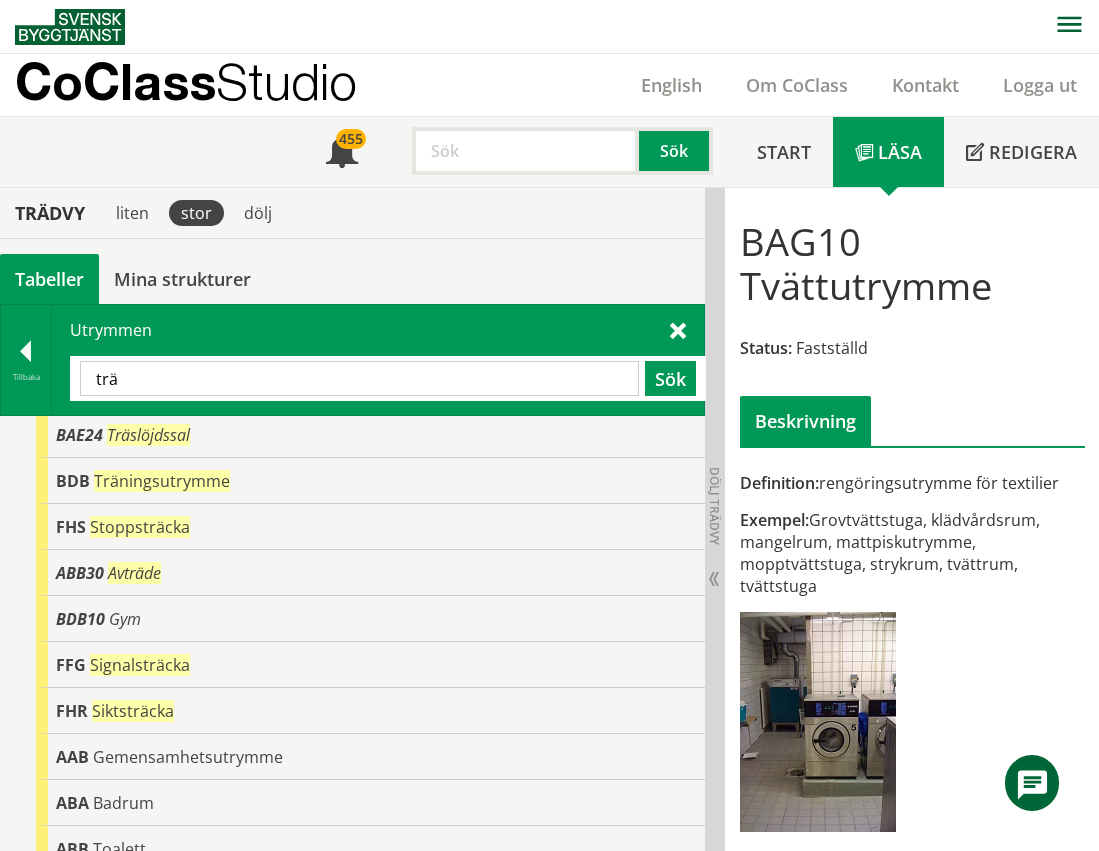 scroll, scrollTop: 0, scrollLeft: 0, axis: both 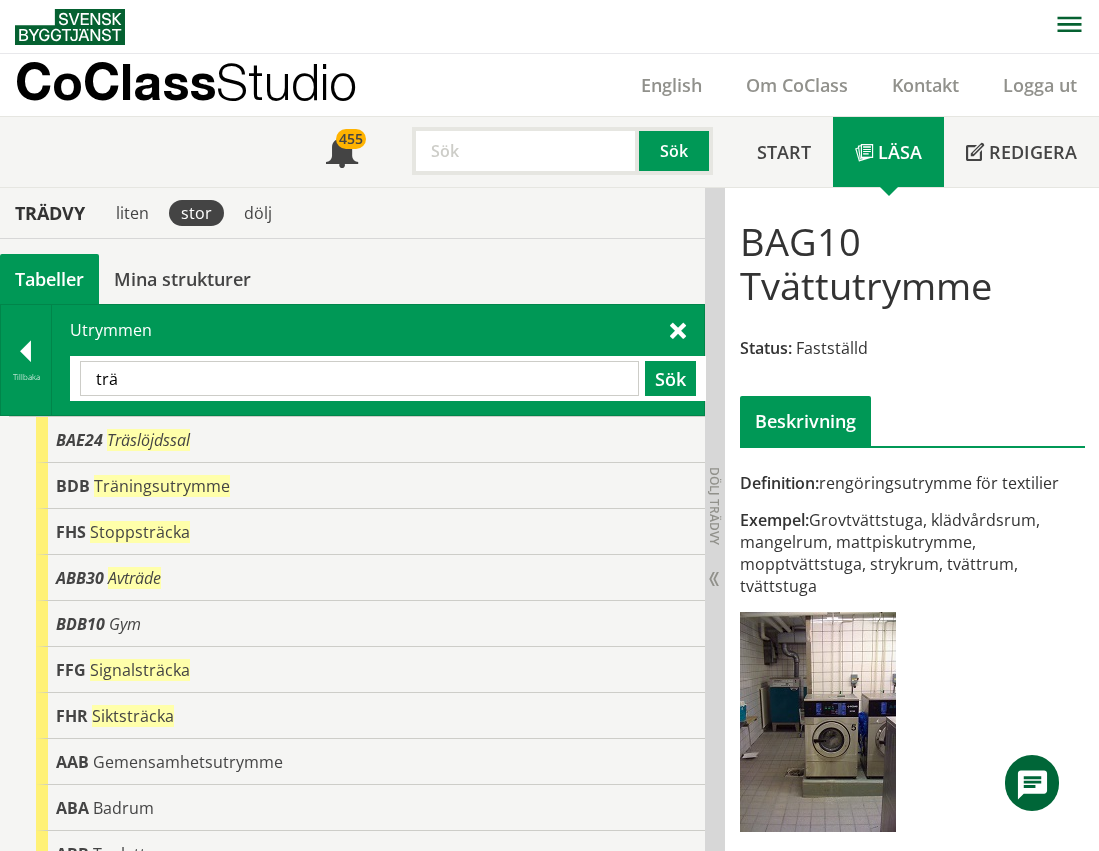 click on "trä" at bounding box center (359, 378) 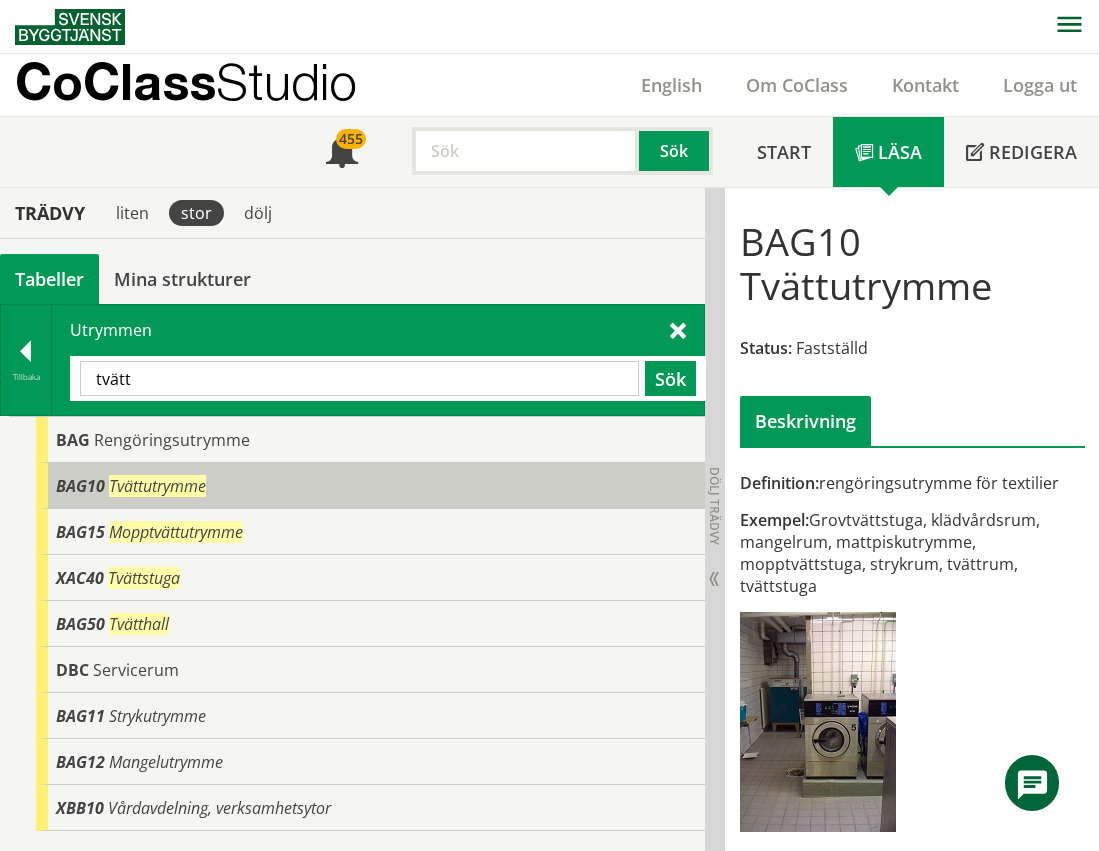 click on "BAG10" at bounding box center [80, 486] 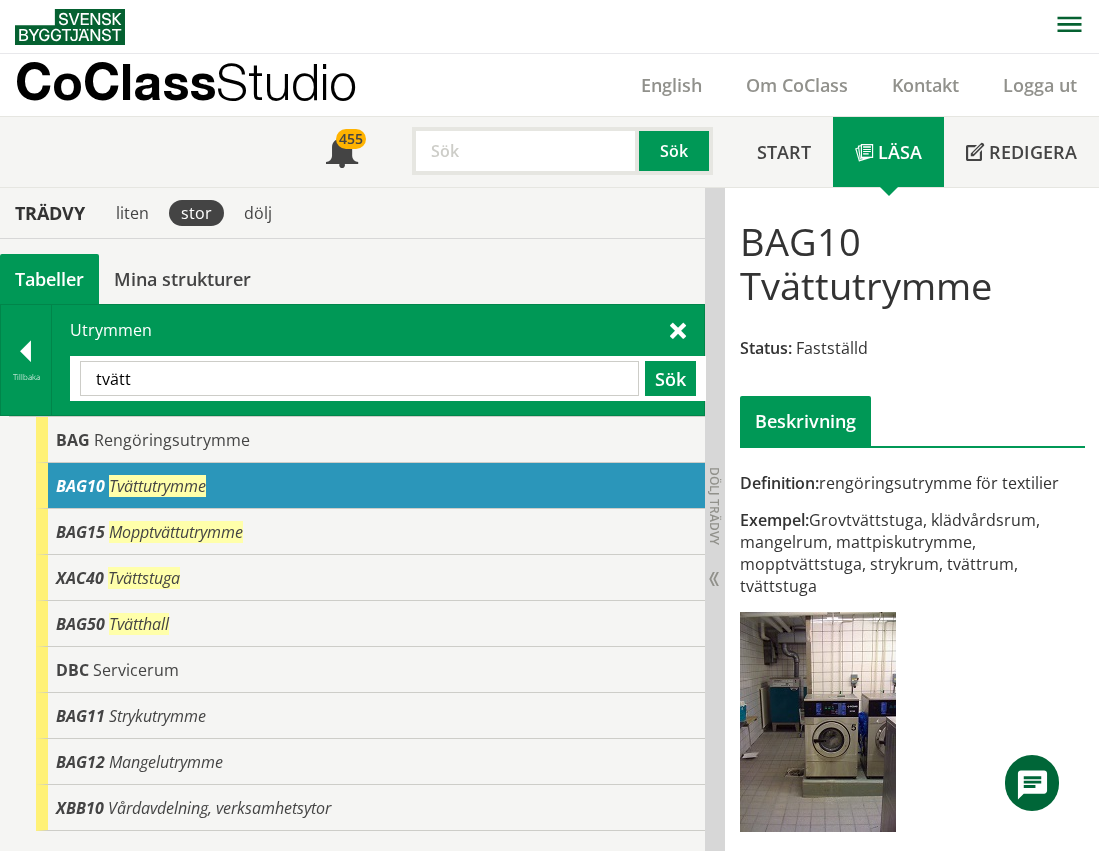 click on "tvätt" at bounding box center [359, 378] 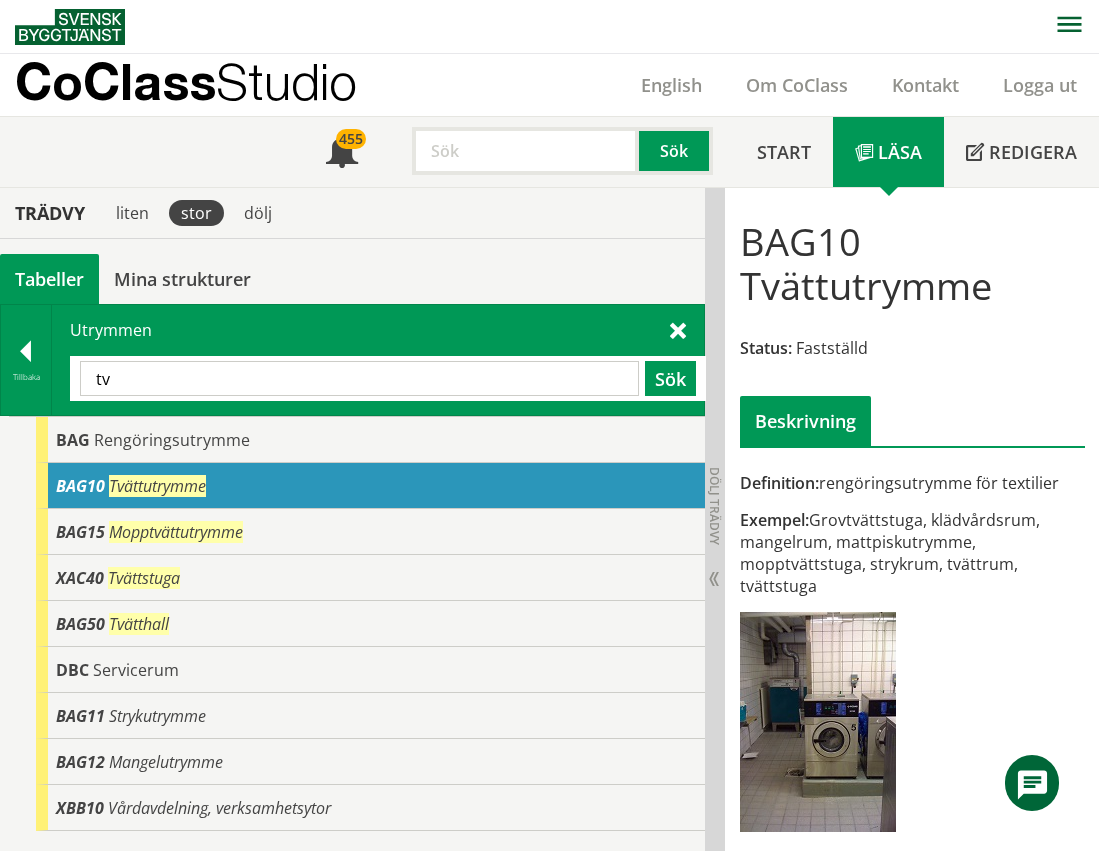 type on "t" 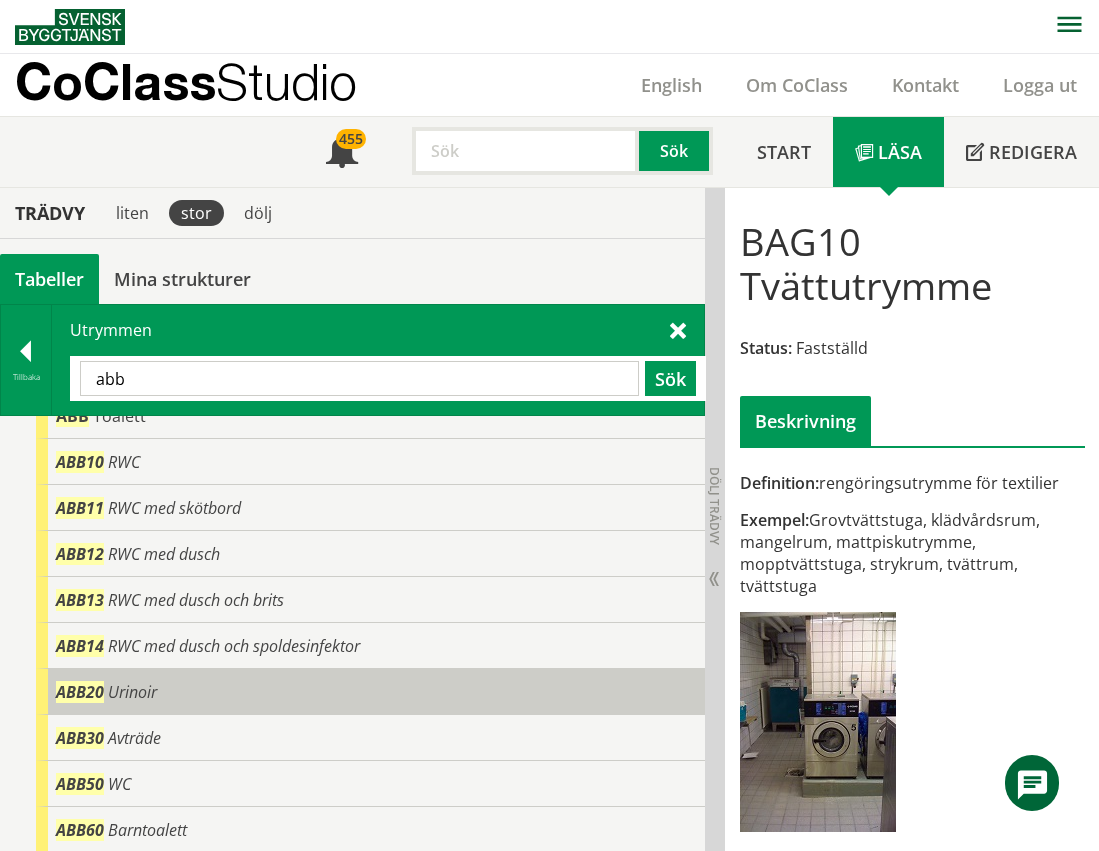 scroll, scrollTop: 0, scrollLeft: 0, axis: both 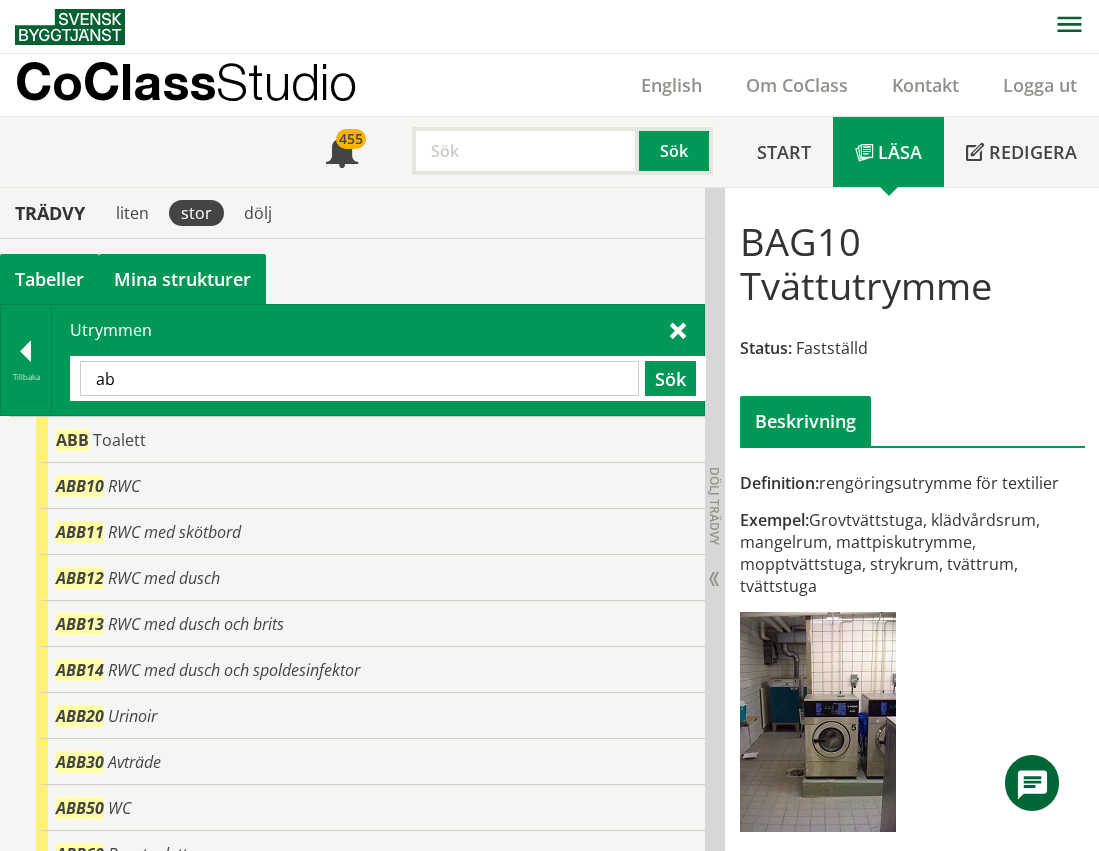 type on "a" 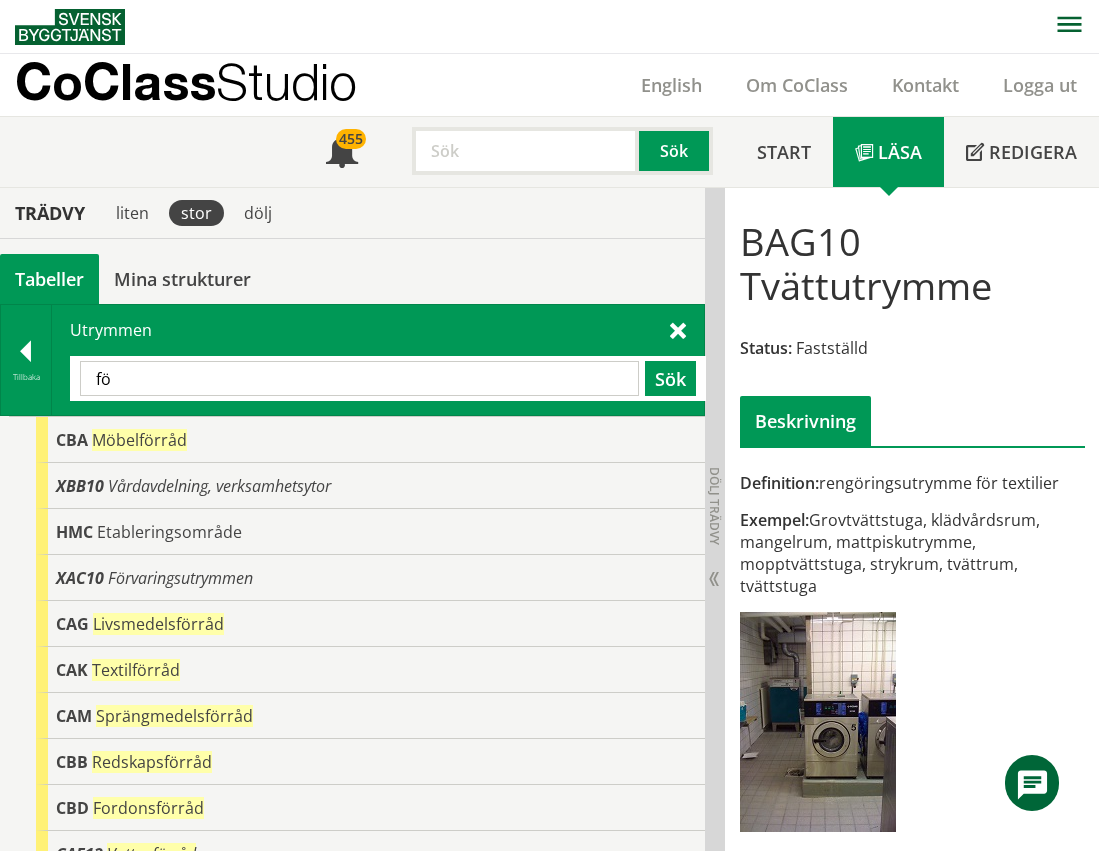 type on "f" 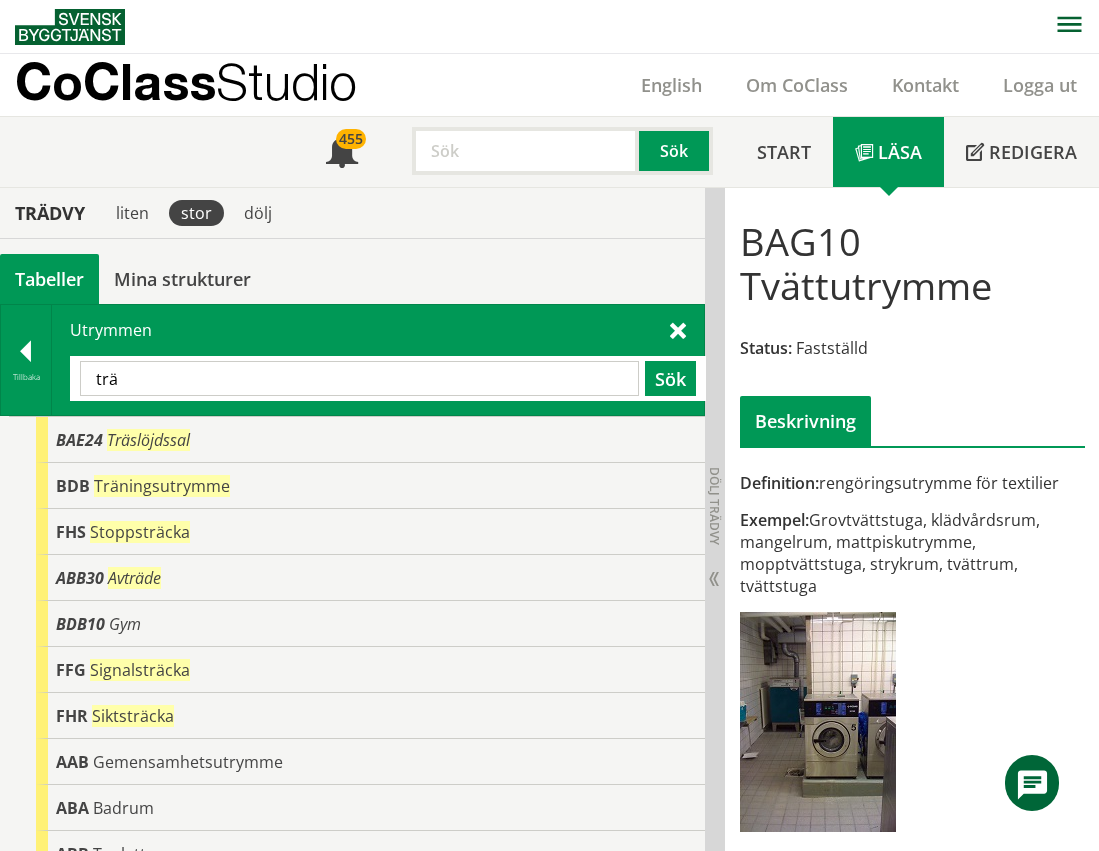 click on "trä" at bounding box center [359, 378] 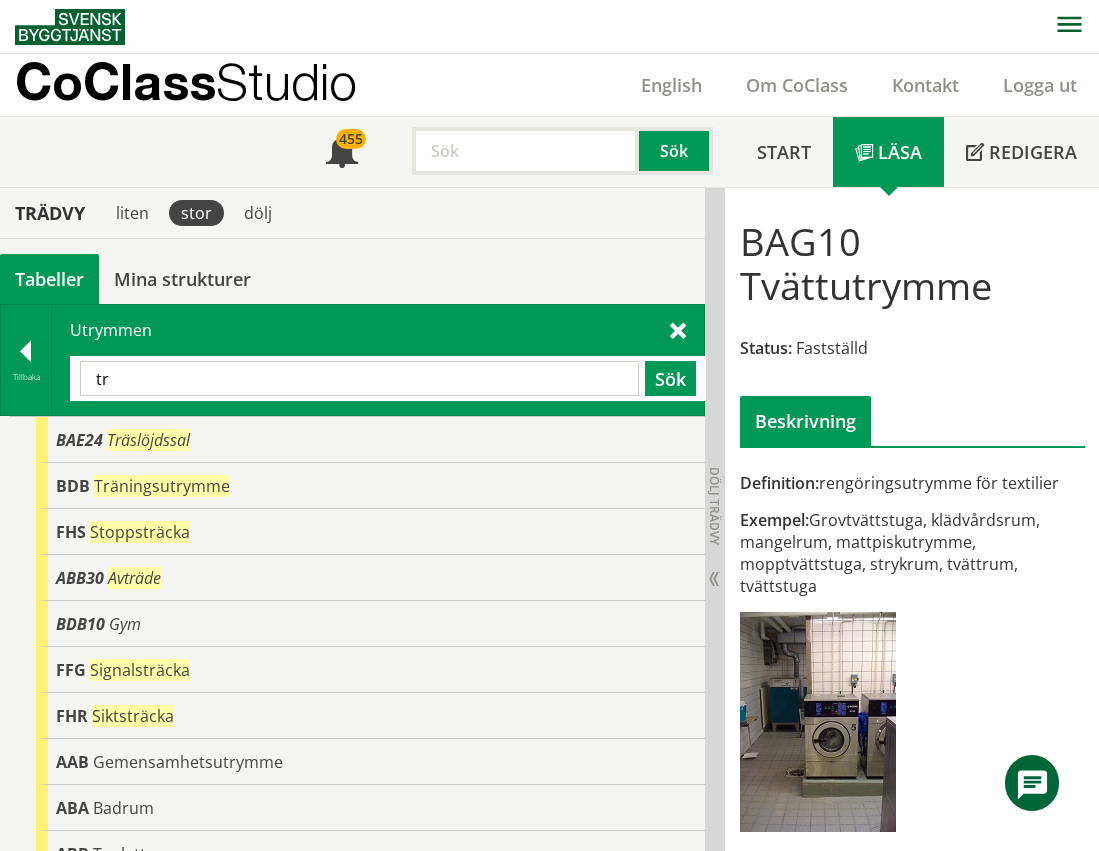 type on "t" 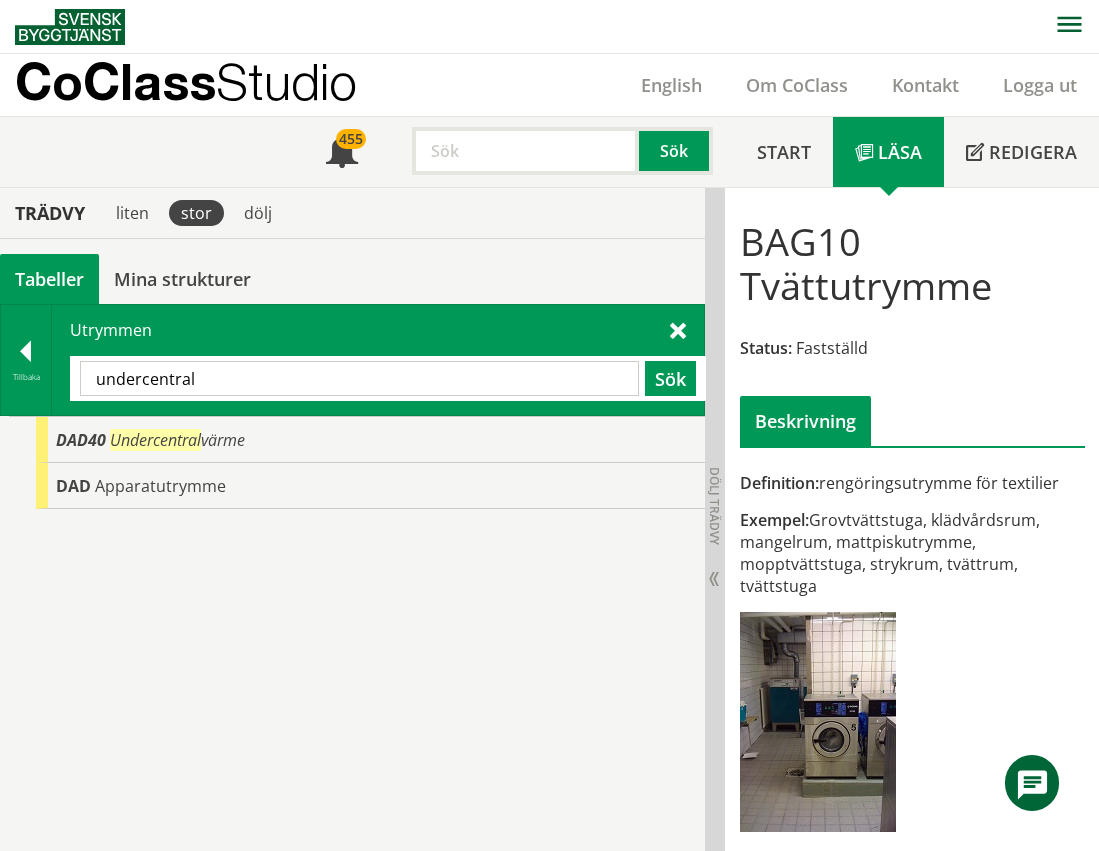 click on "undercentral" at bounding box center [359, 378] 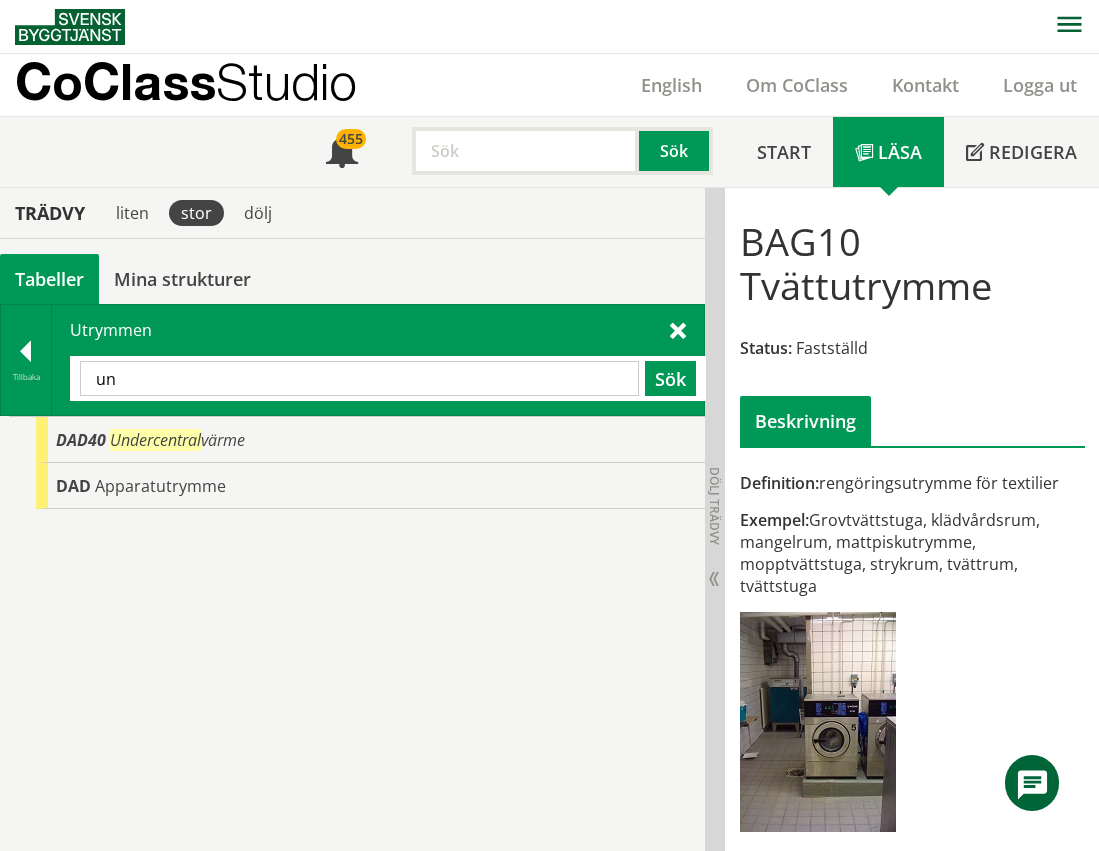 type on "u" 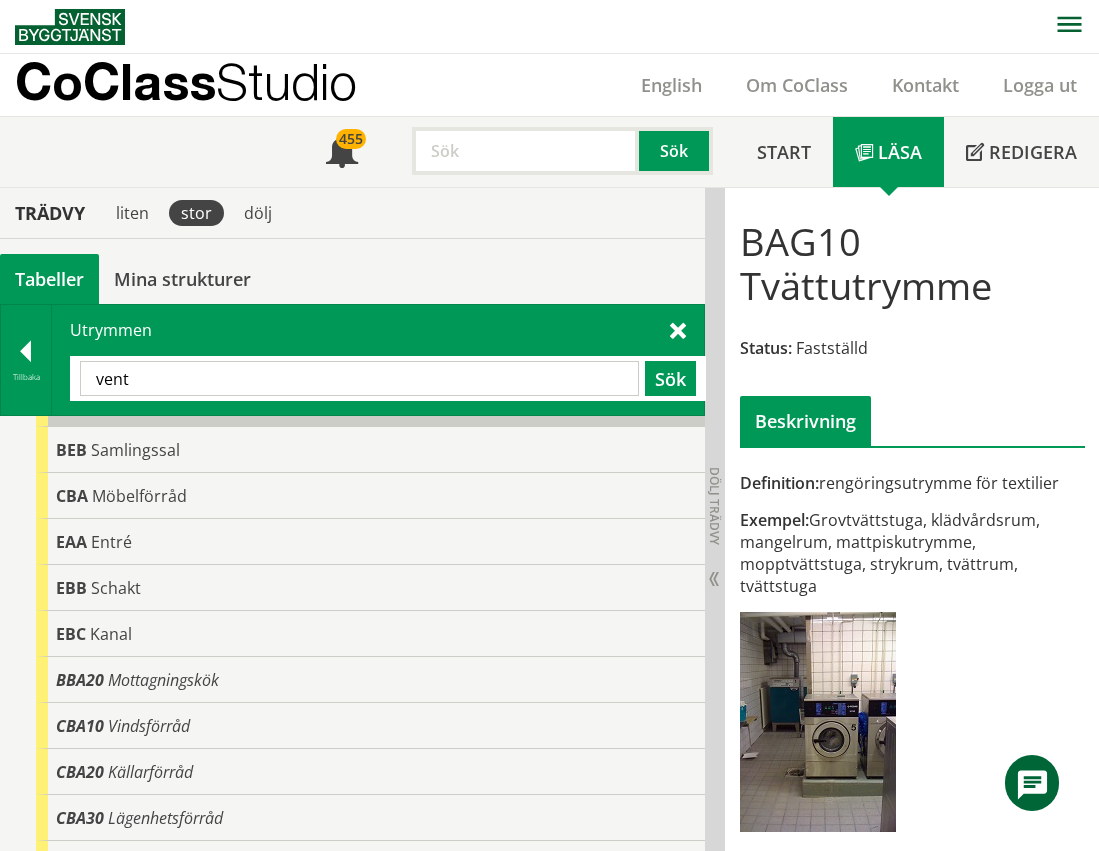 scroll, scrollTop: 254, scrollLeft: 0, axis: vertical 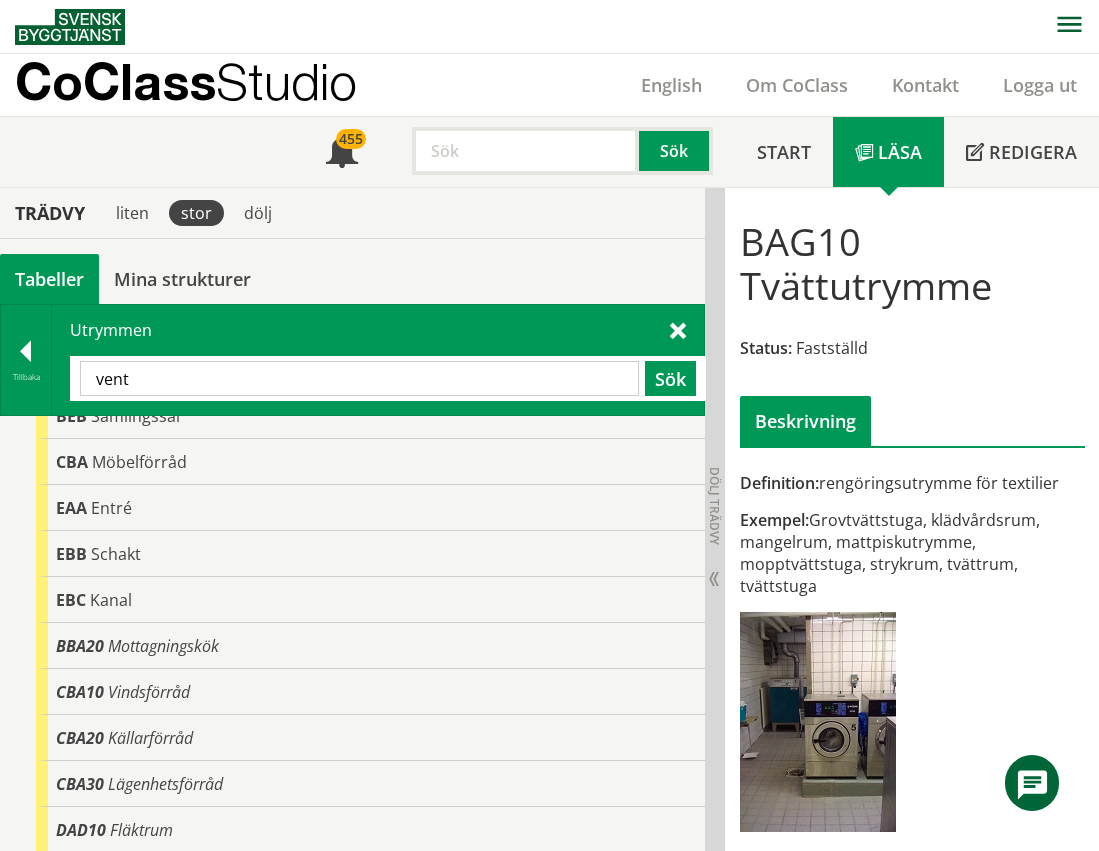 click on "vent" at bounding box center (359, 378) 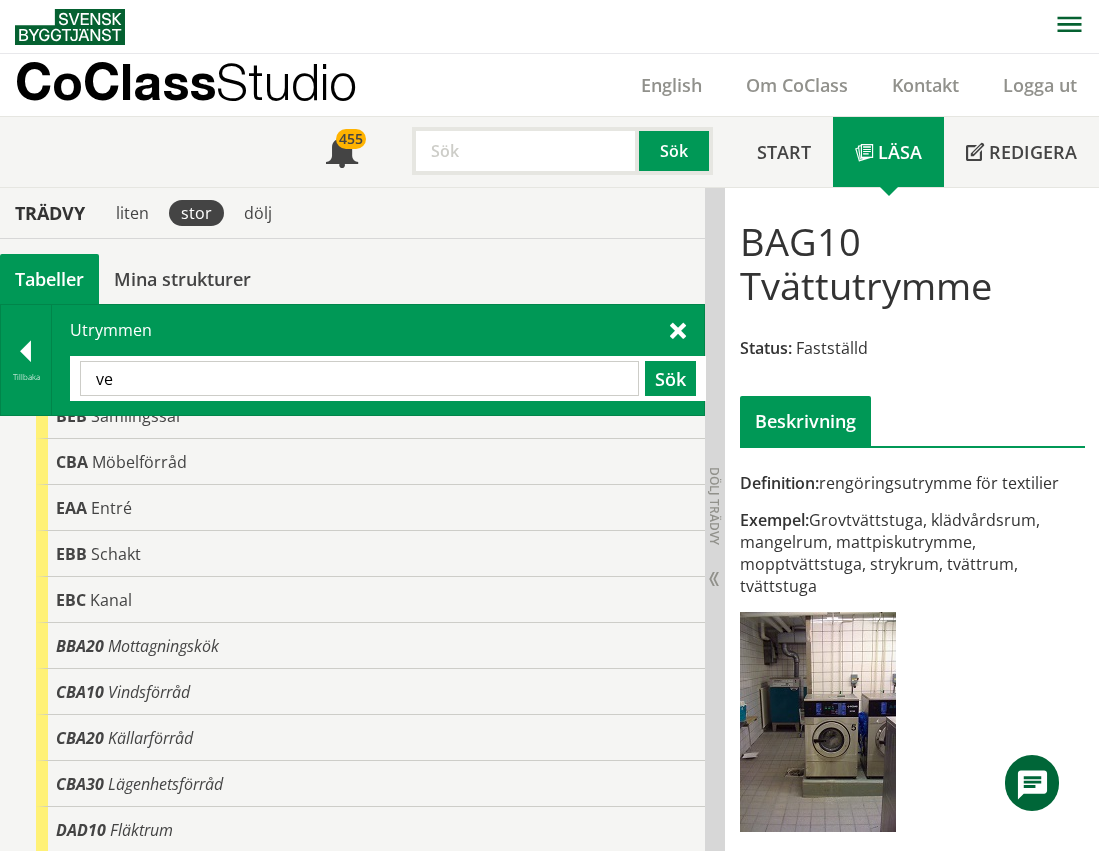 type on "v" 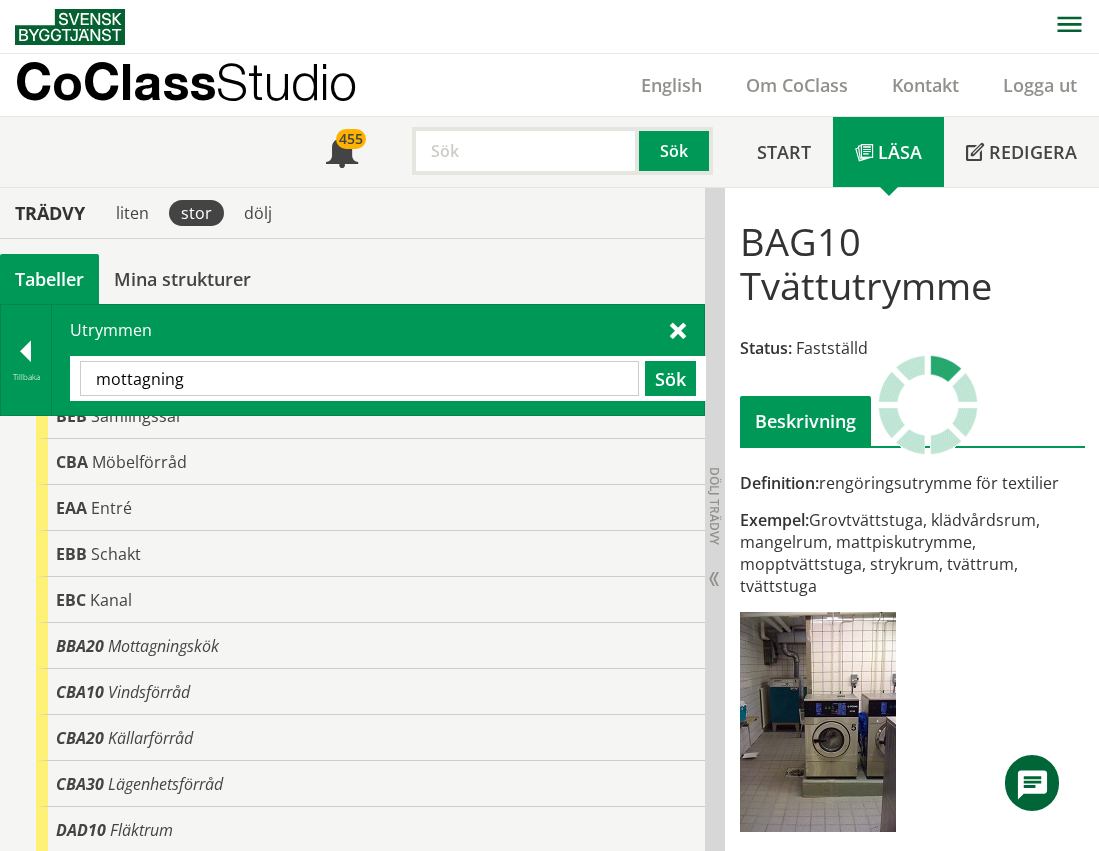 scroll, scrollTop: 0, scrollLeft: 0, axis: both 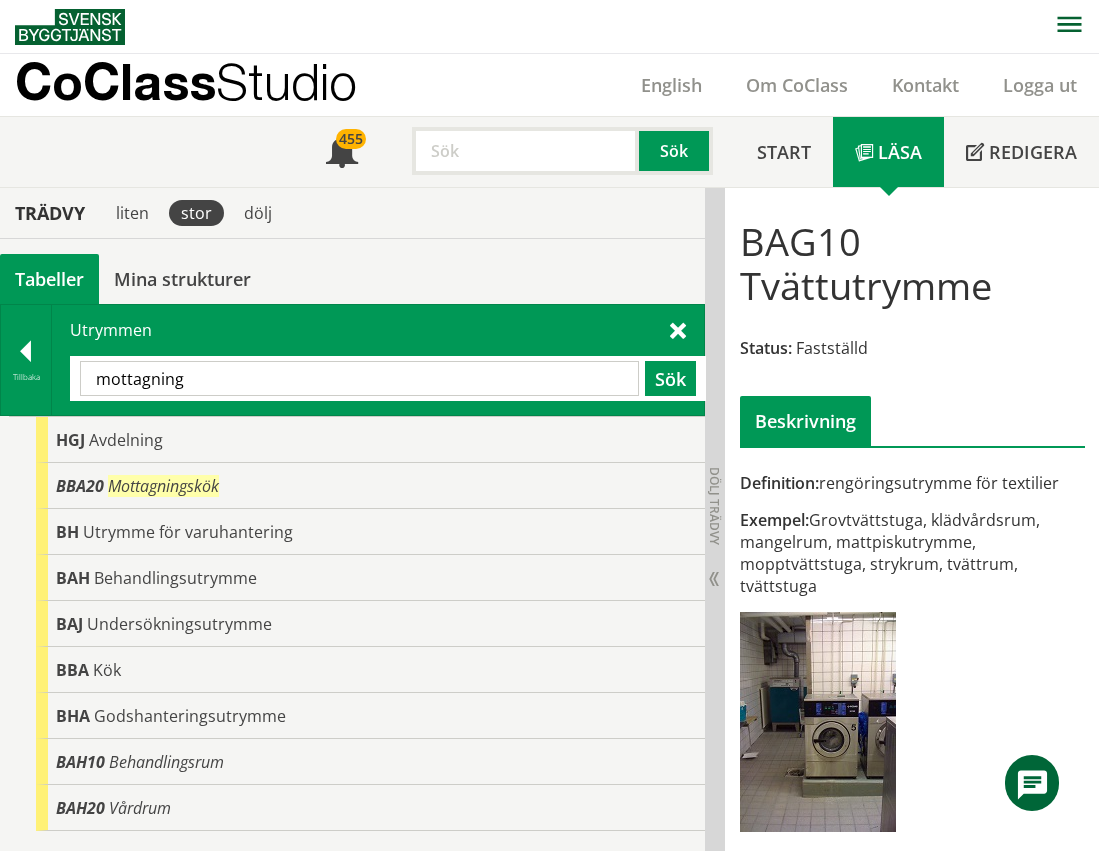 click on "Utrymmen
mottagning
Sök" at bounding box center [378, 360] 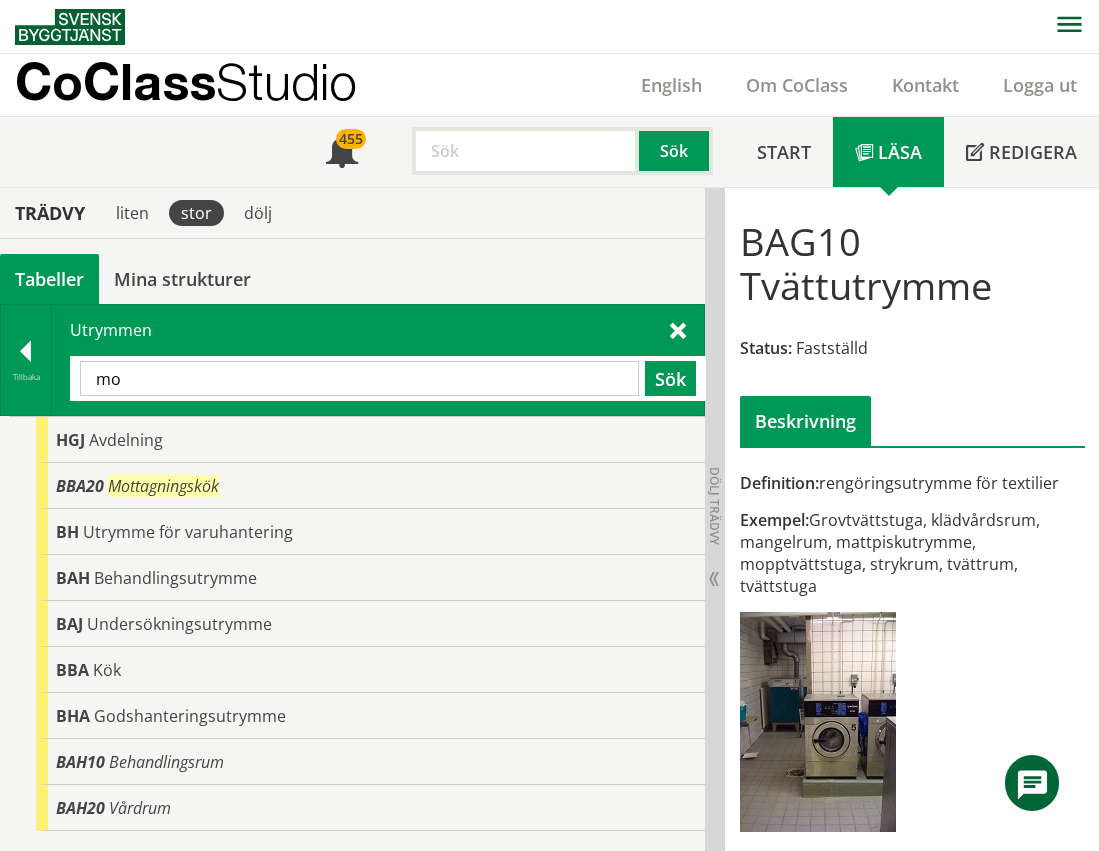 type on "m" 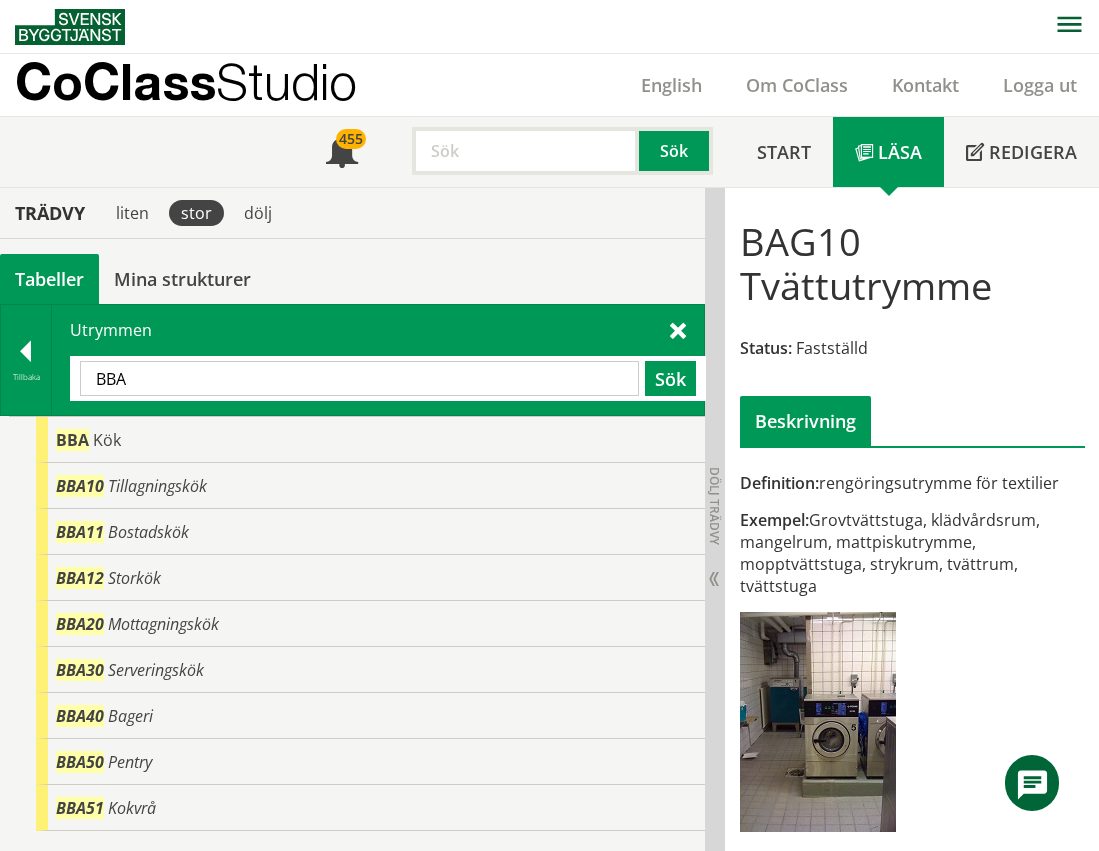 click on "BBA" at bounding box center [359, 378] 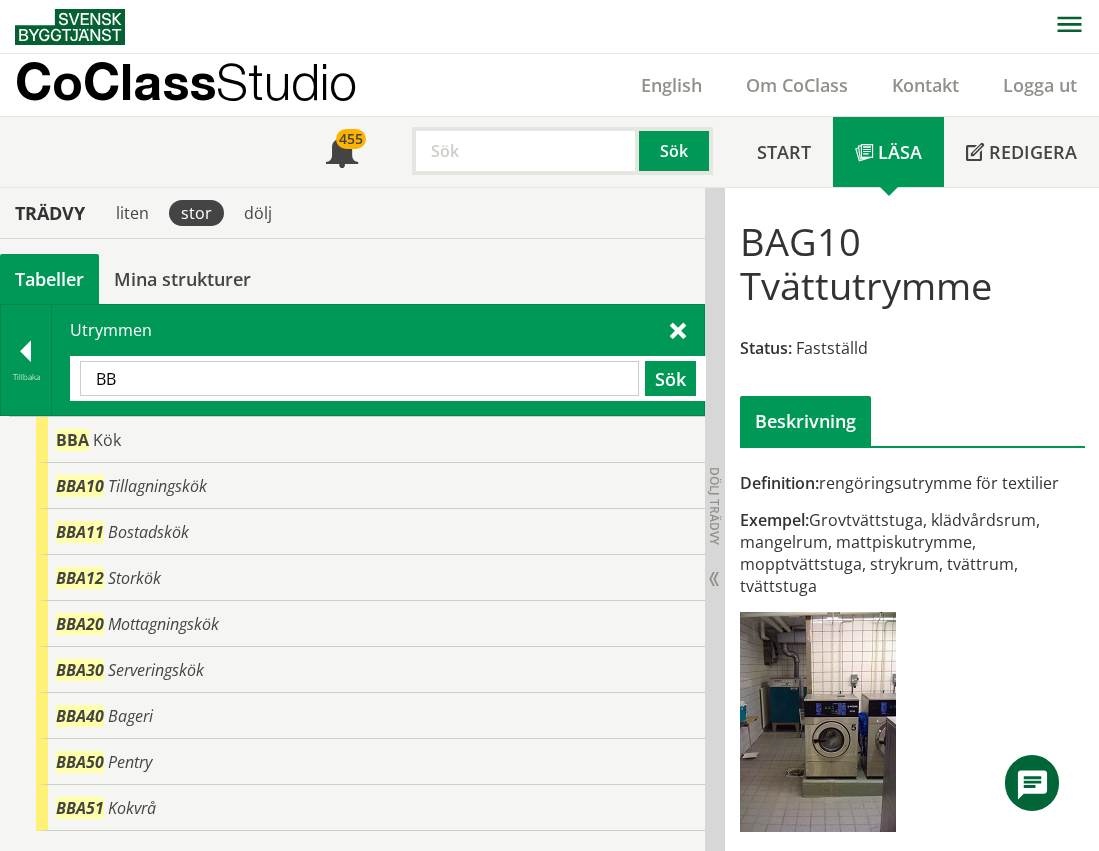type on "B" 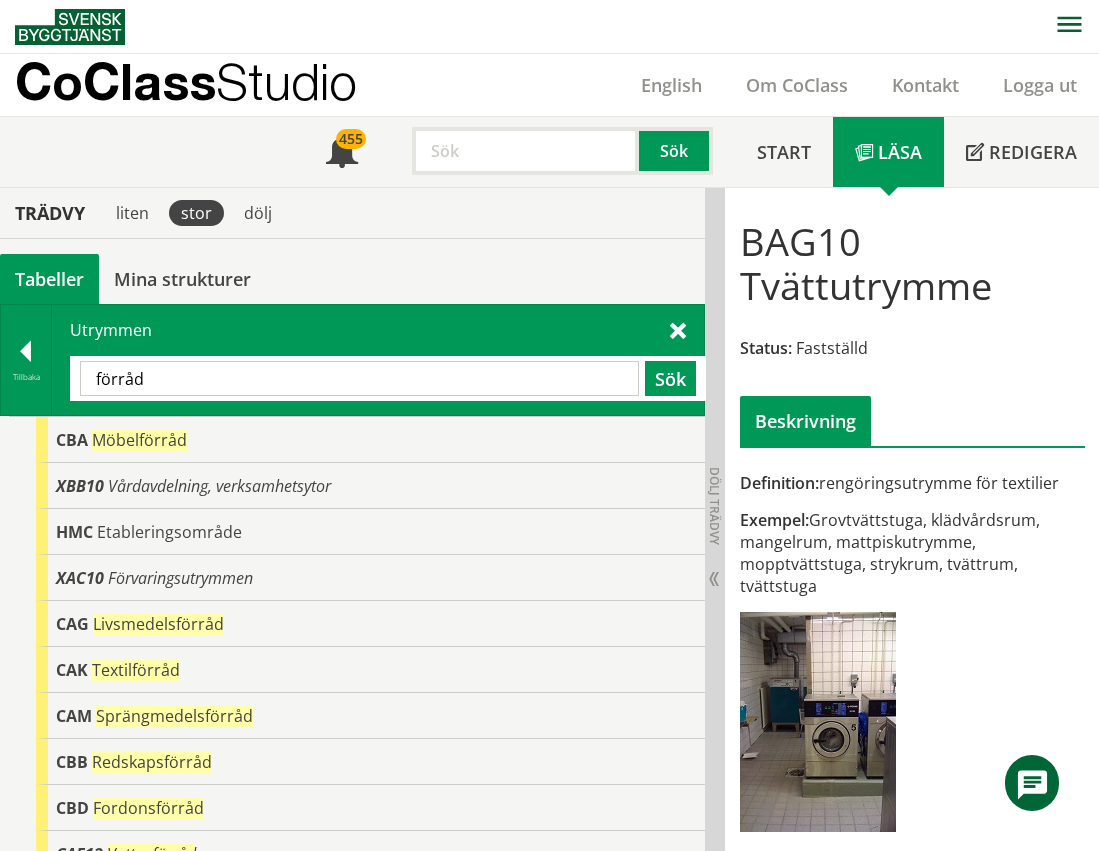 scroll, scrollTop: 100, scrollLeft: 0, axis: vertical 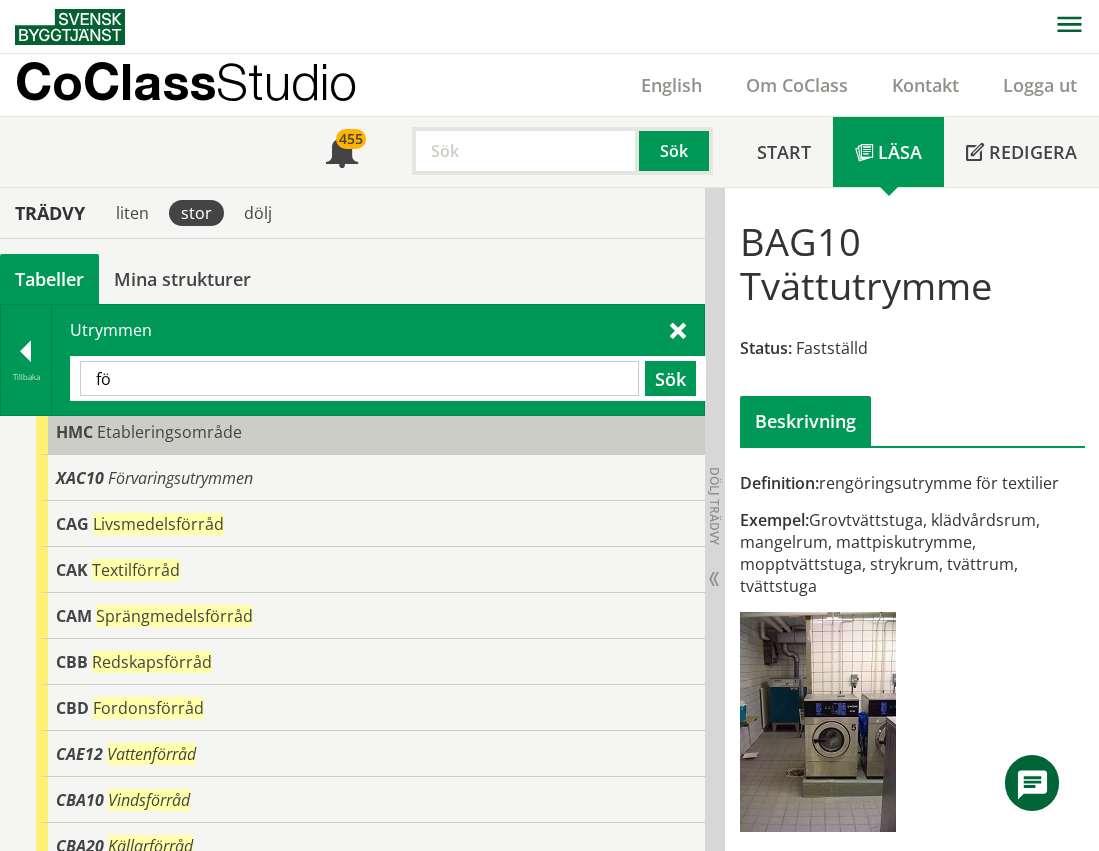 type on "f" 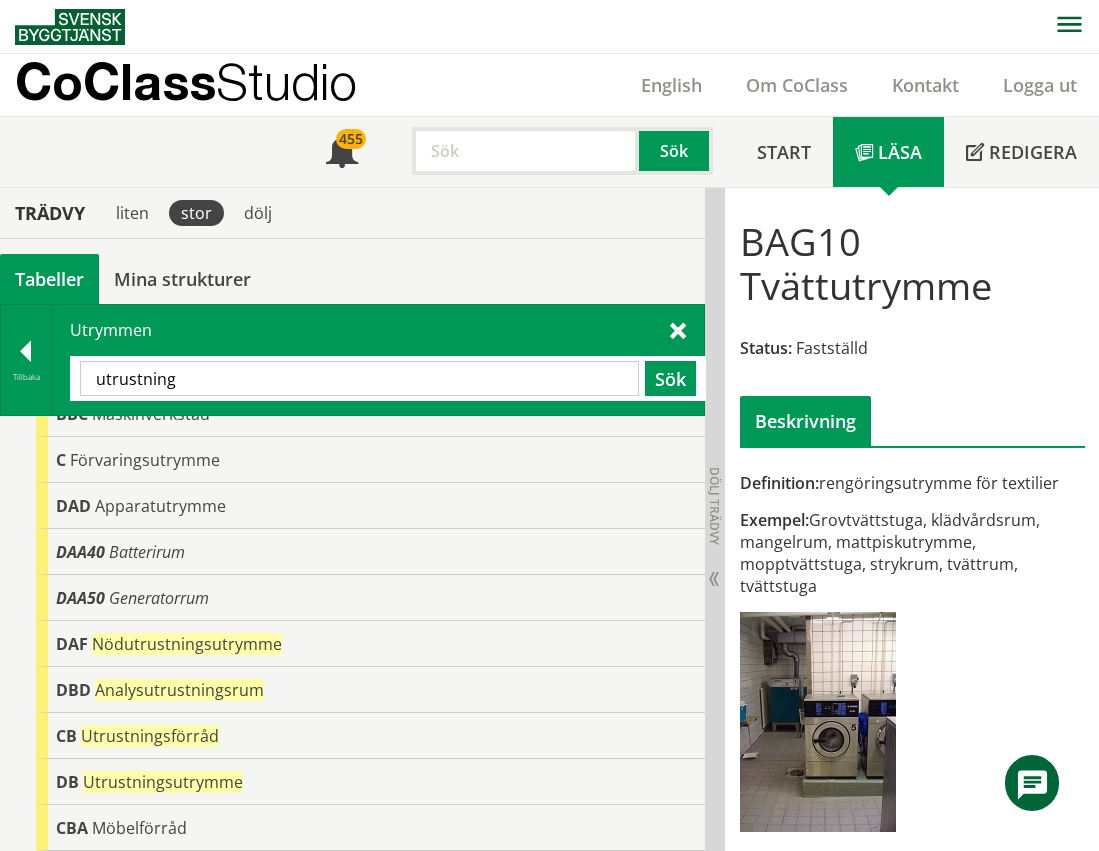 scroll, scrollTop: 400, scrollLeft: 0, axis: vertical 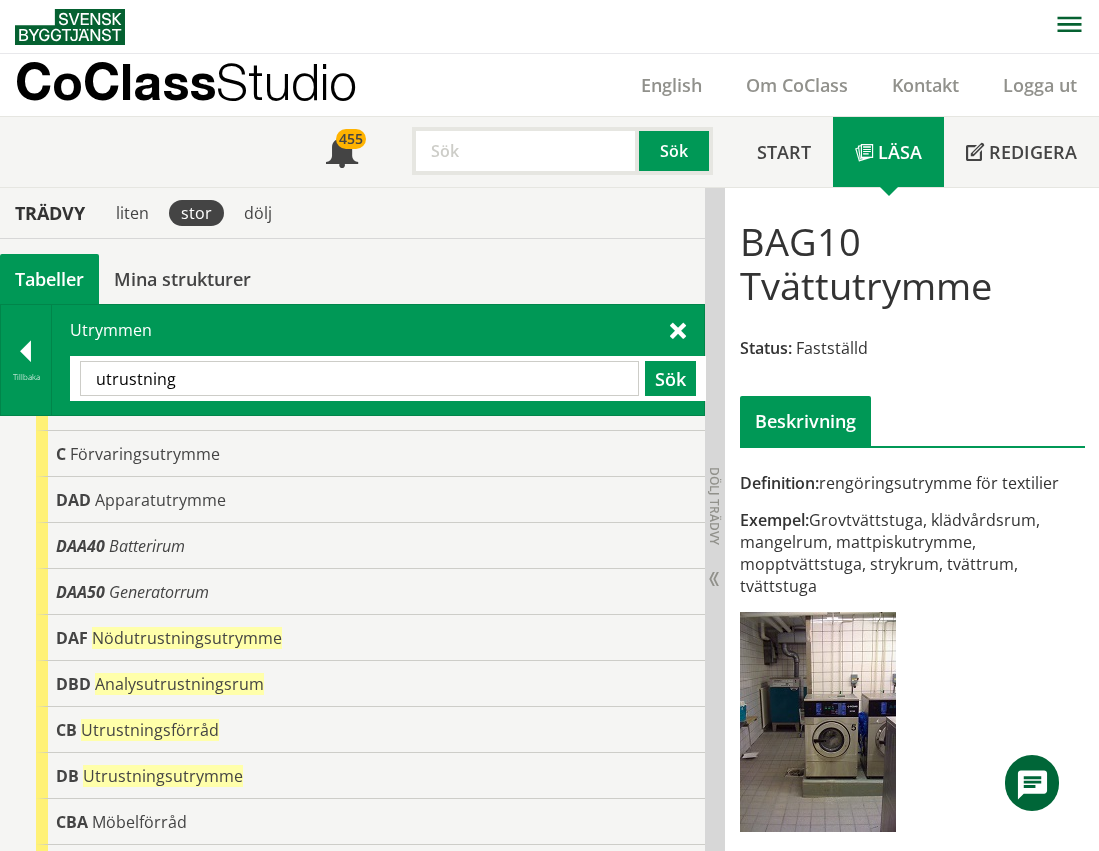 click on "utrustning" at bounding box center (359, 378) 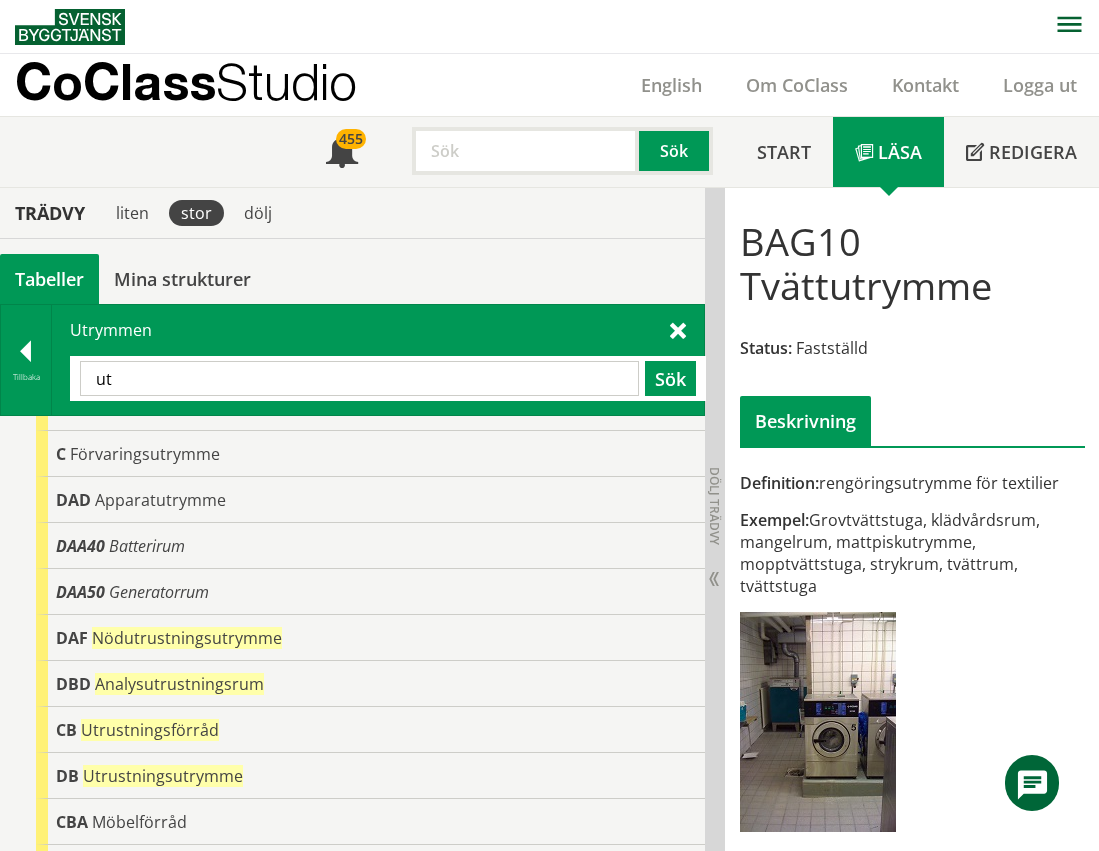 type on "u" 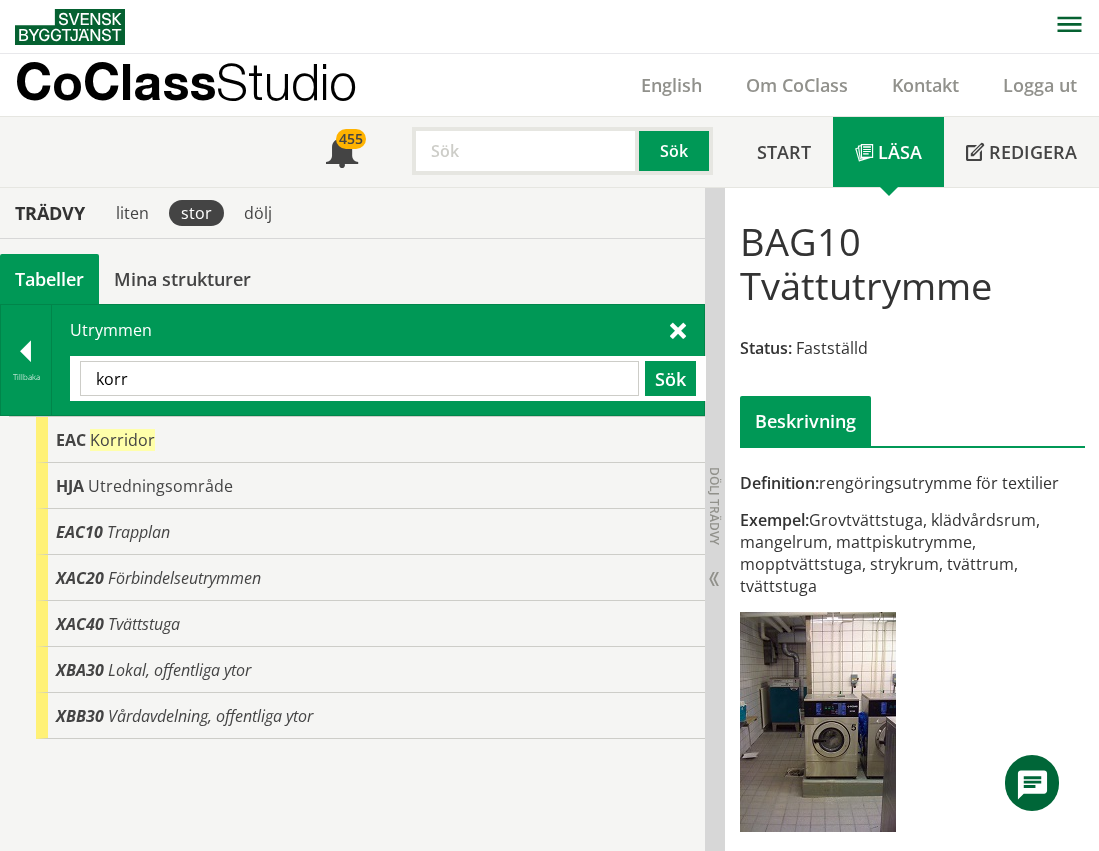 scroll, scrollTop: 0, scrollLeft: 0, axis: both 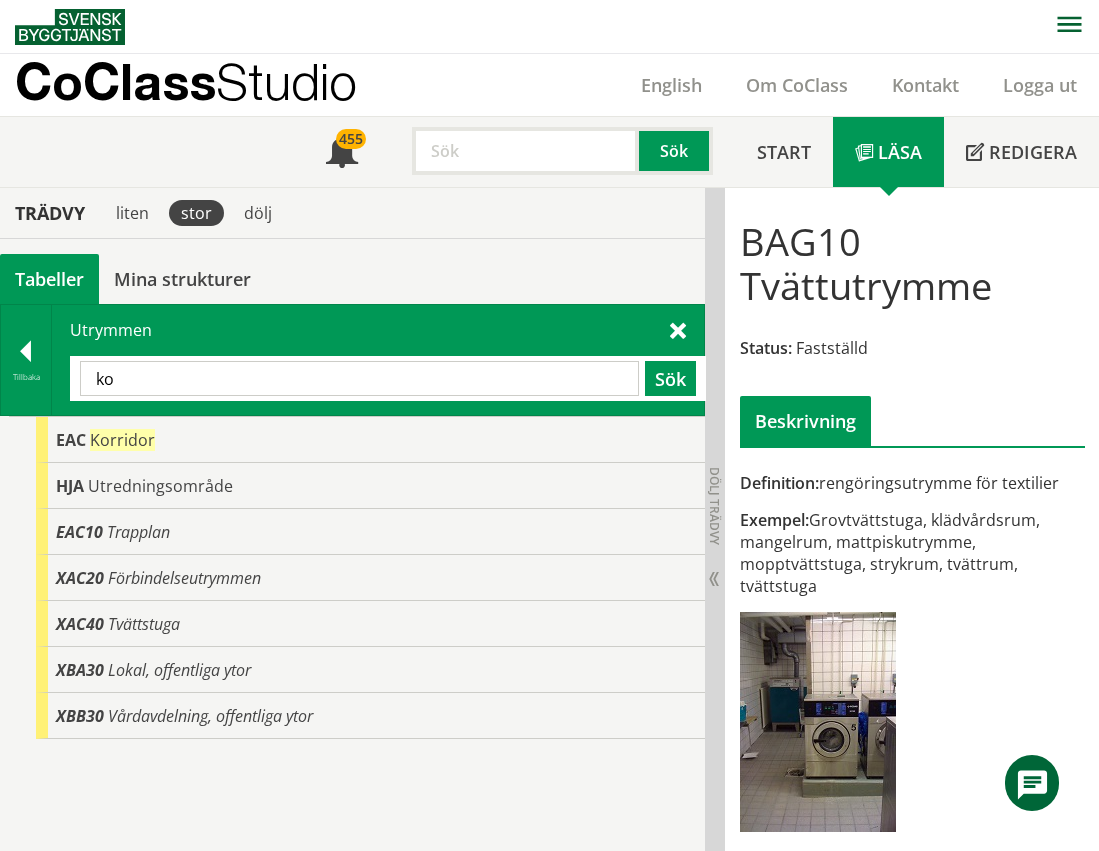 type on "k" 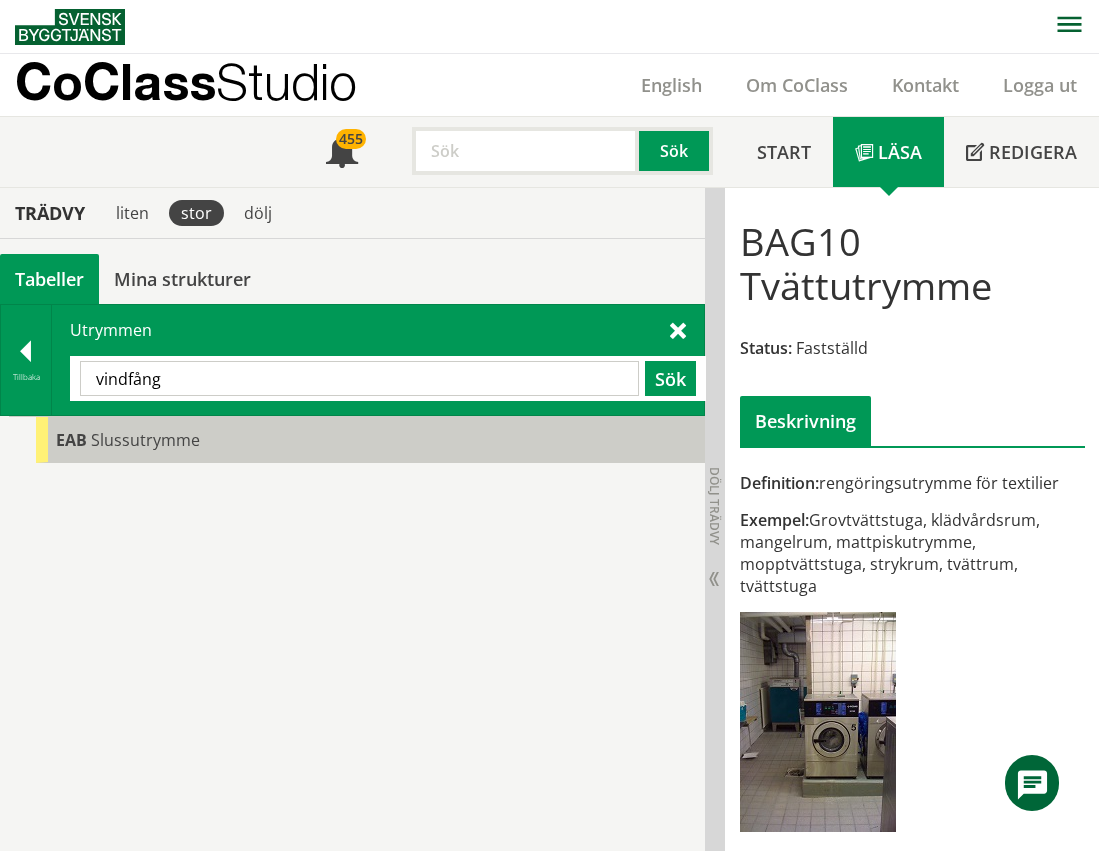 click on "Slussutrymme" at bounding box center [145, 440] 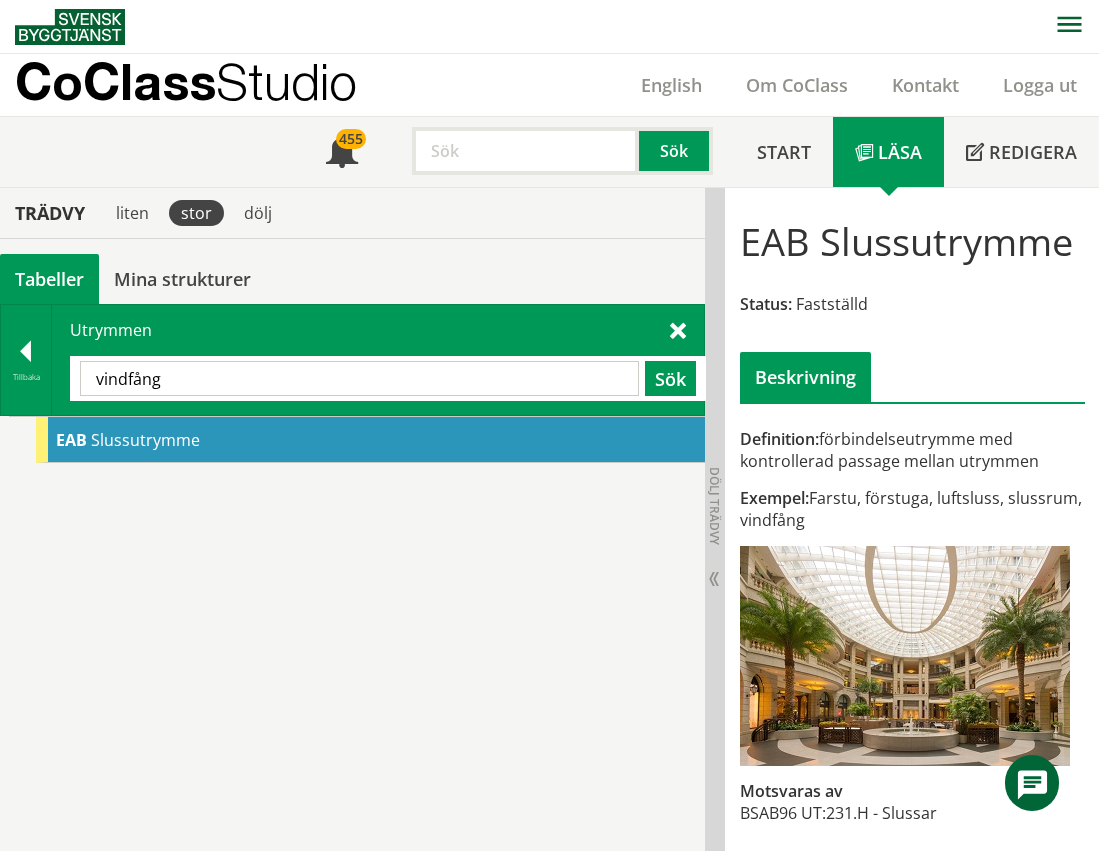 click on "vindfång" at bounding box center (359, 378) 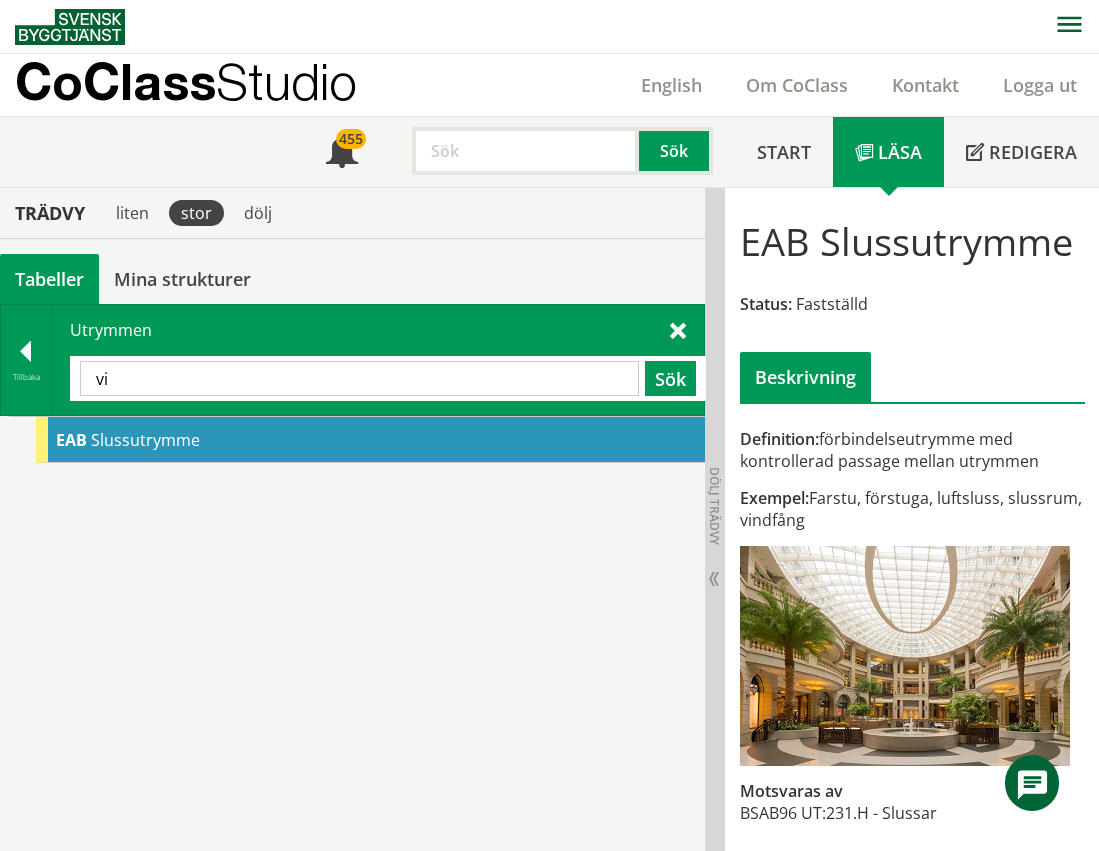 type on "v" 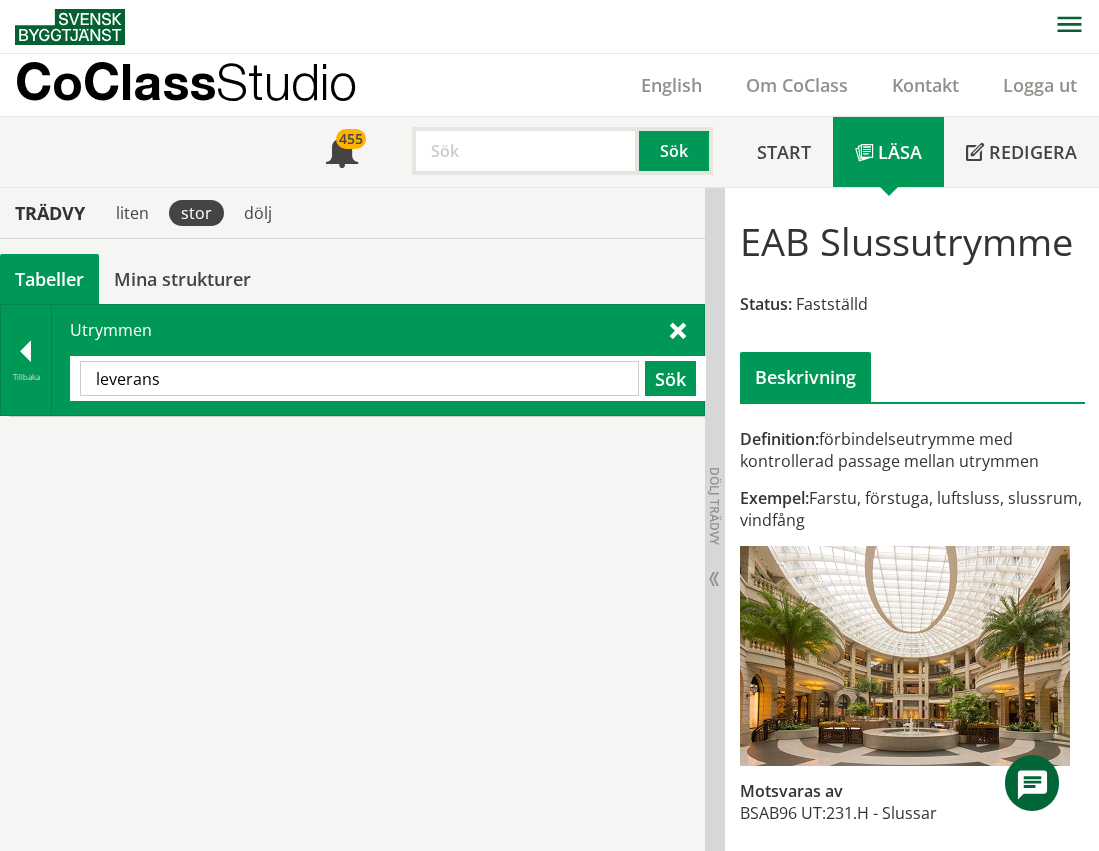 click on "leverans" at bounding box center [359, 378] 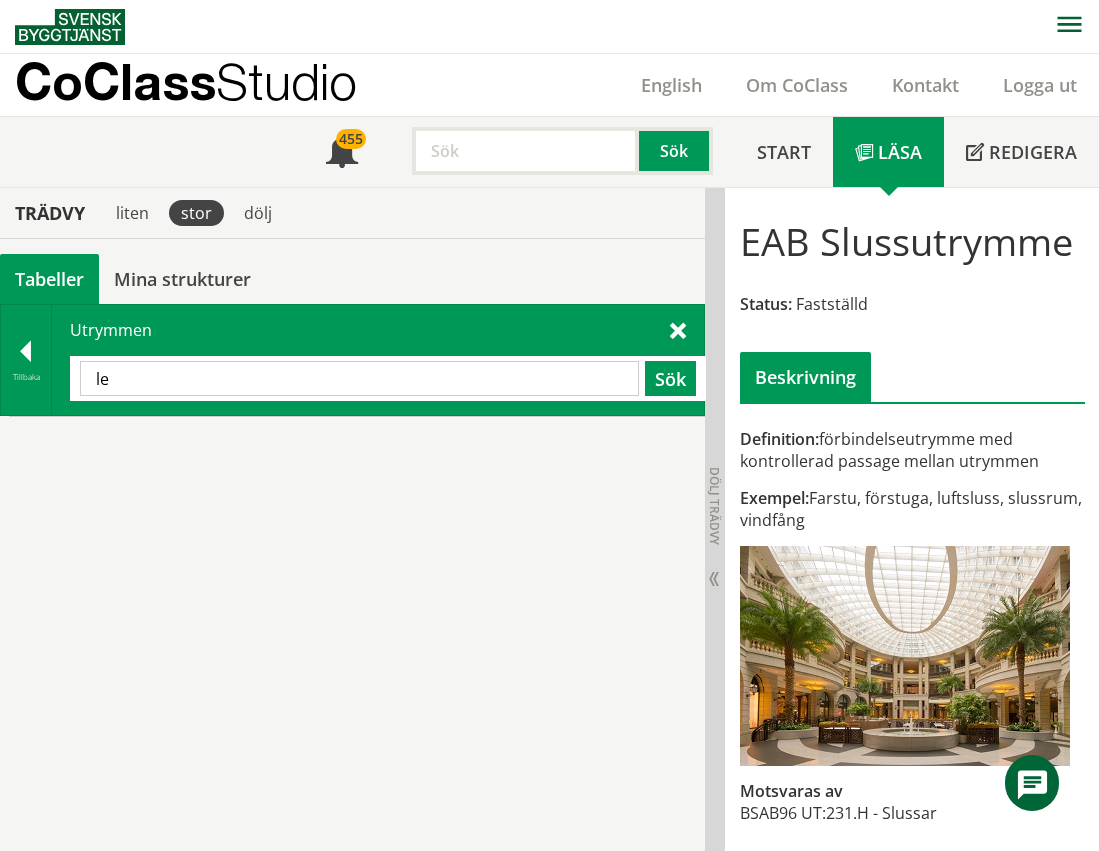 type on "l" 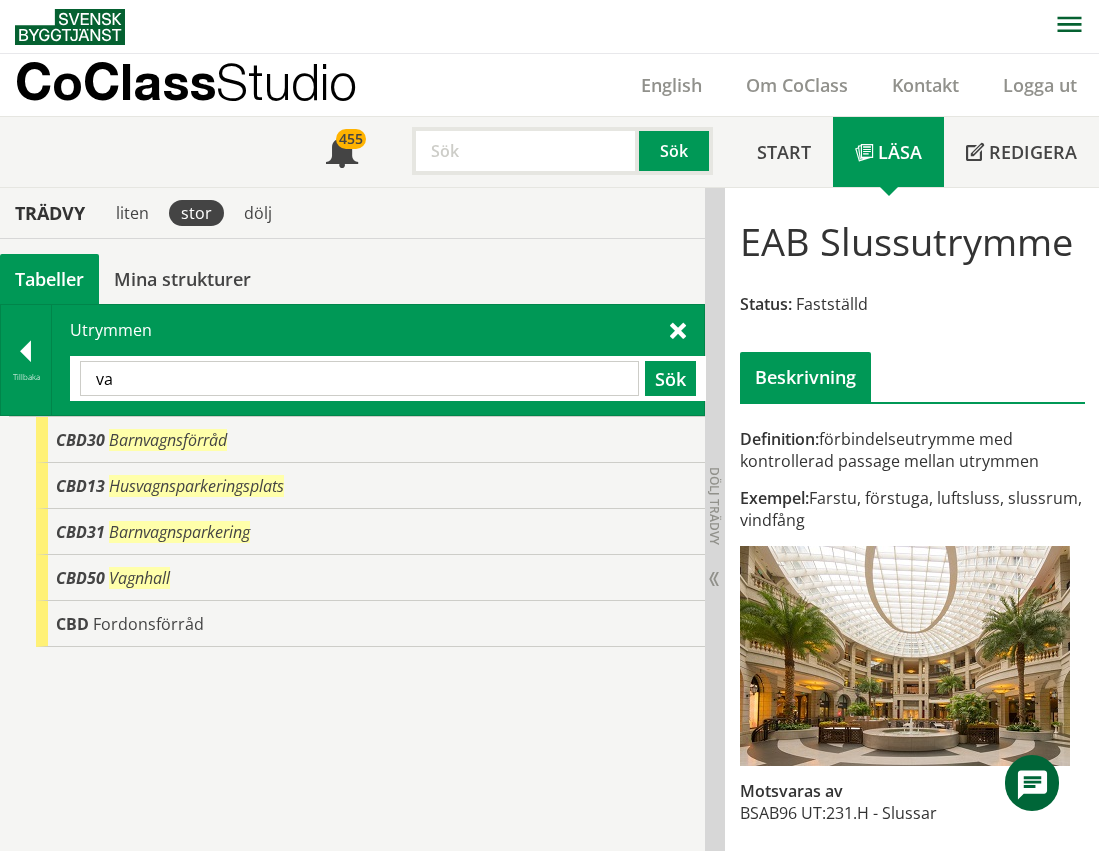 type on "v" 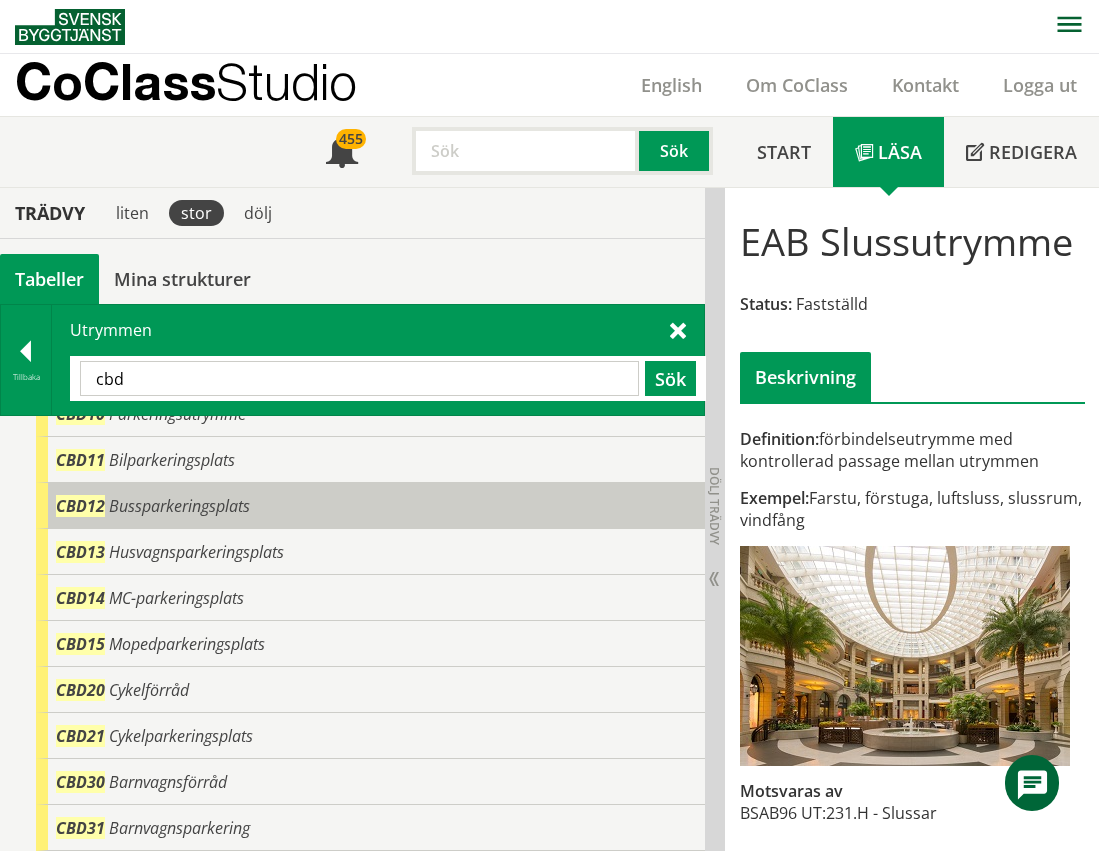 scroll, scrollTop: 100, scrollLeft: 0, axis: vertical 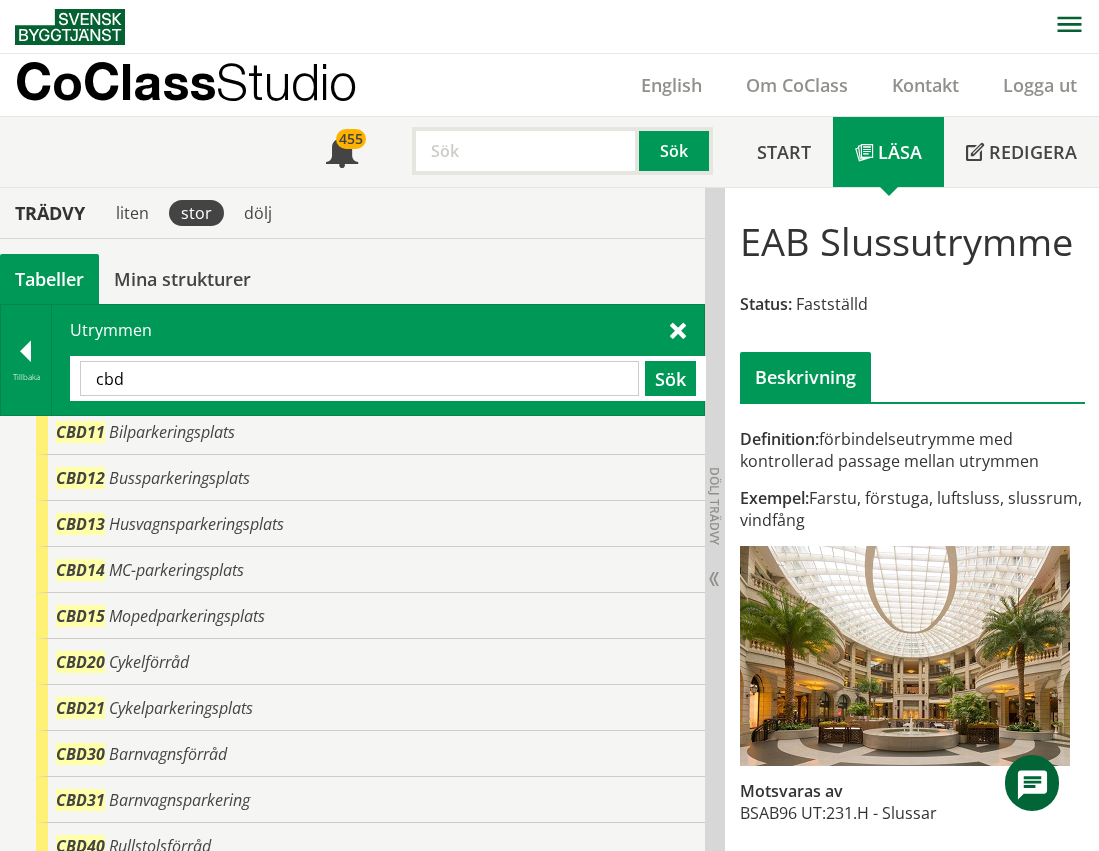 click on "cbd" at bounding box center [359, 378] 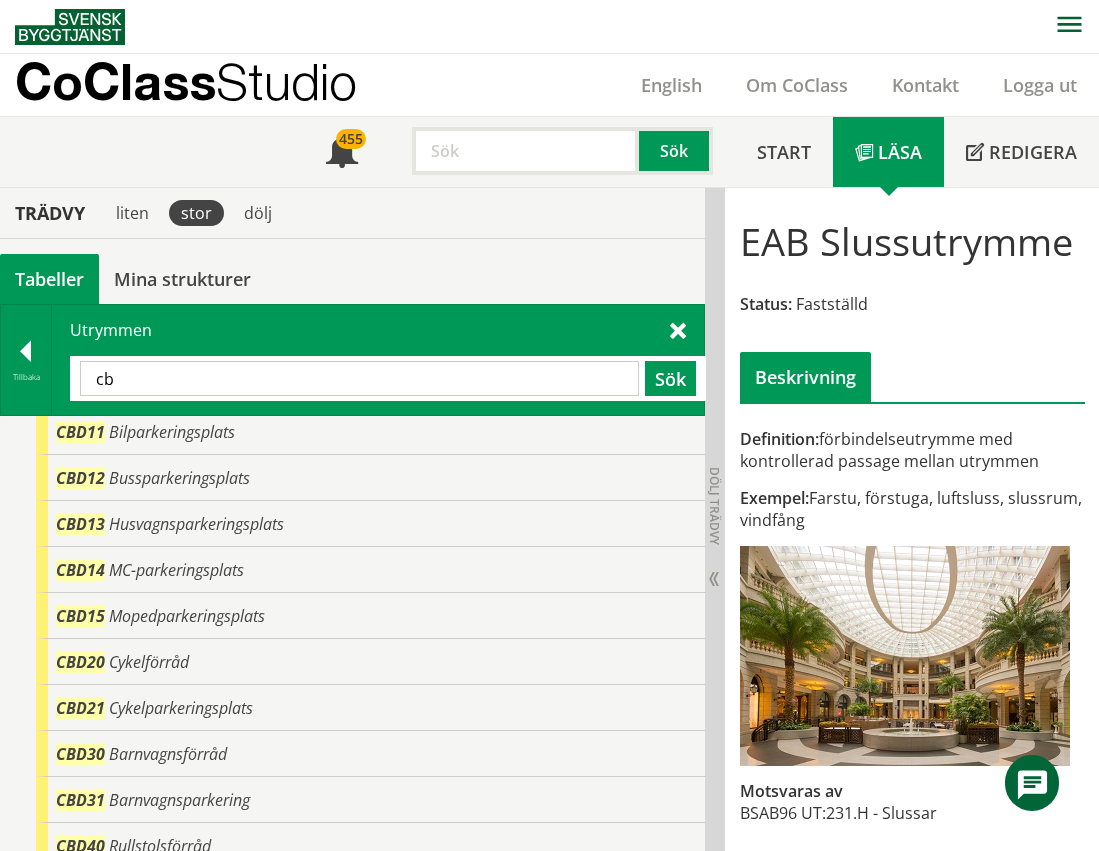 type on "c" 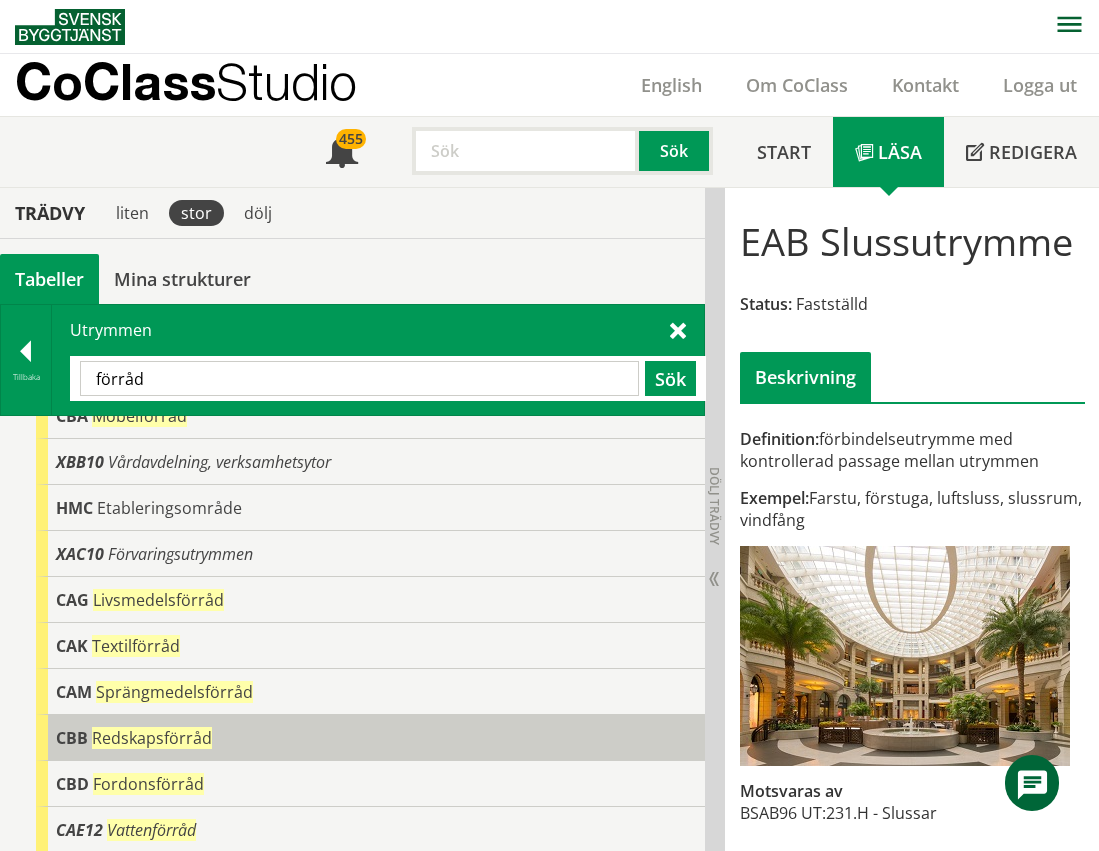 scroll, scrollTop: 0, scrollLeft: 0, axis: both 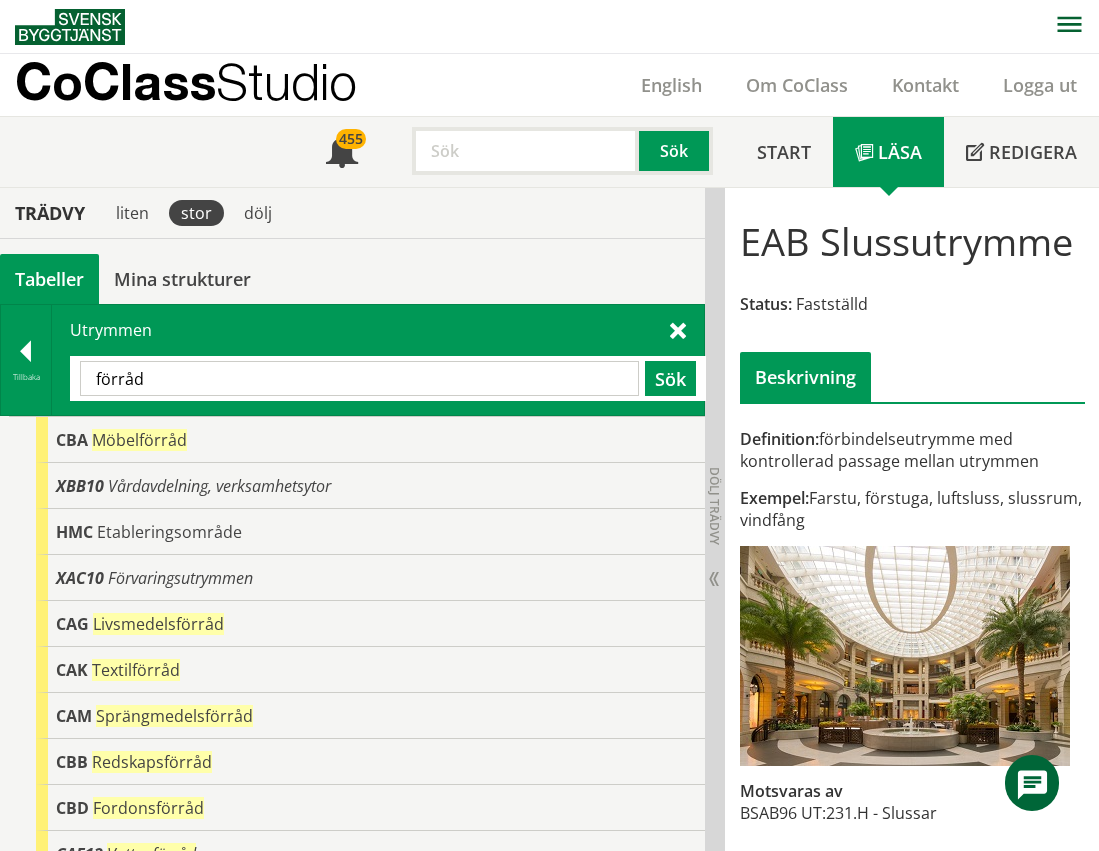click on "förråd" at bounding box center [359, 378] 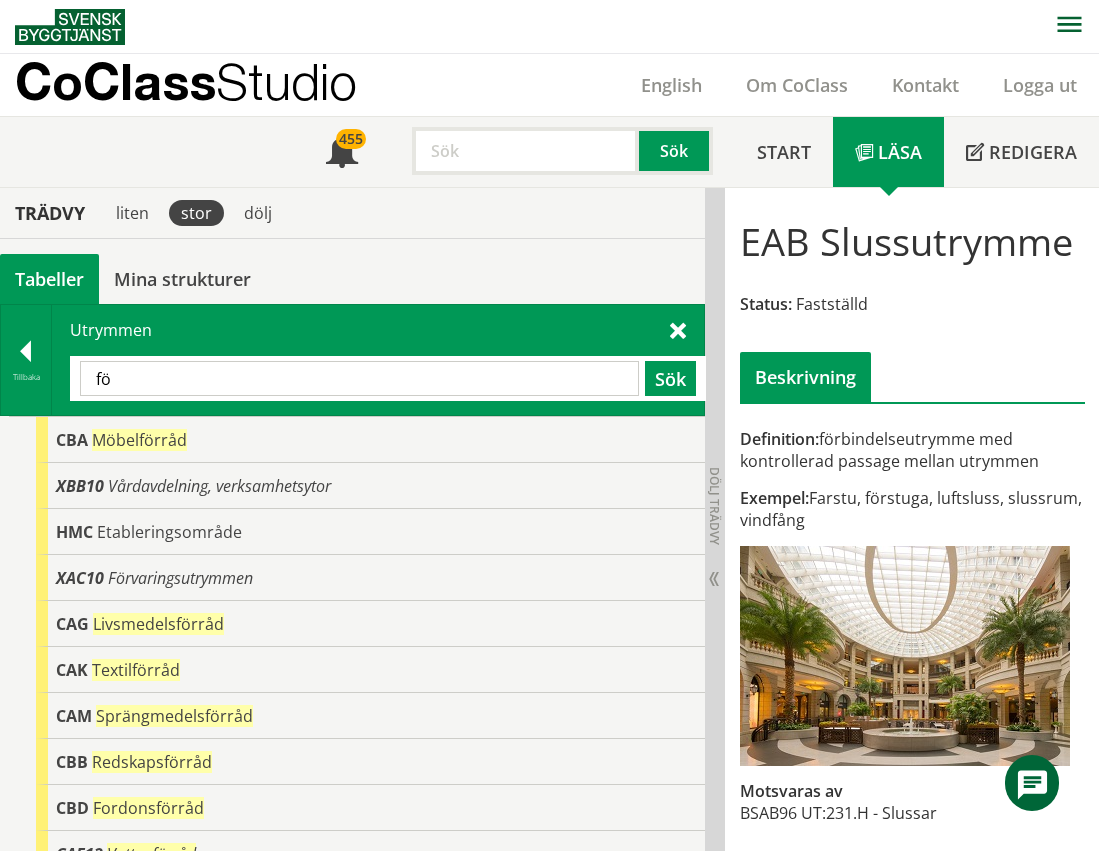 type on "f" 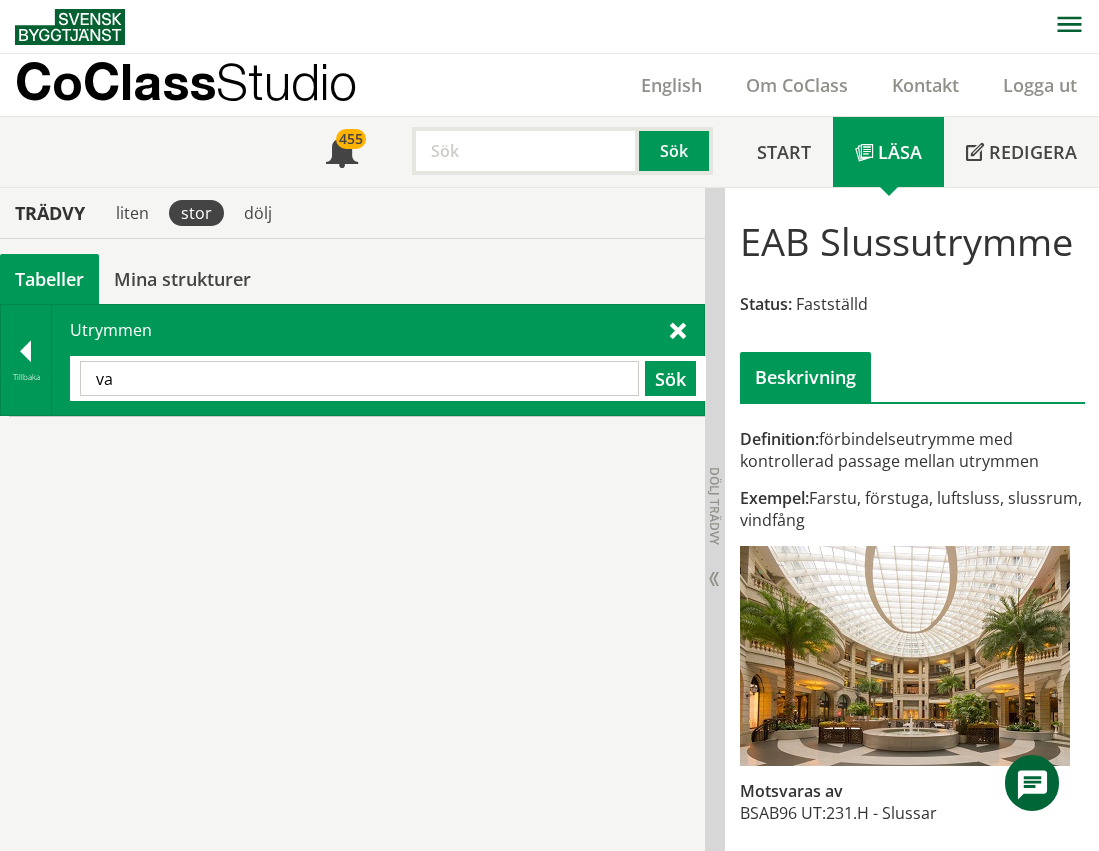 type on "v" 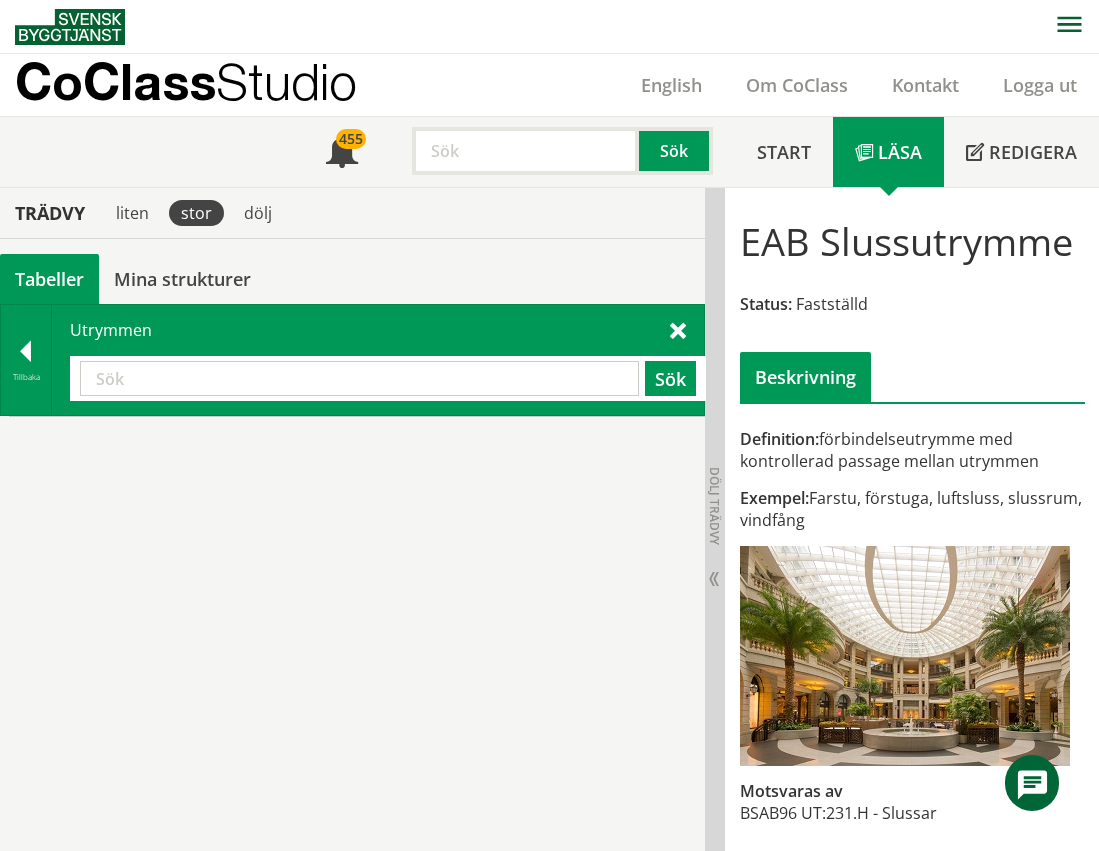 click at bounding box center (359, 378) 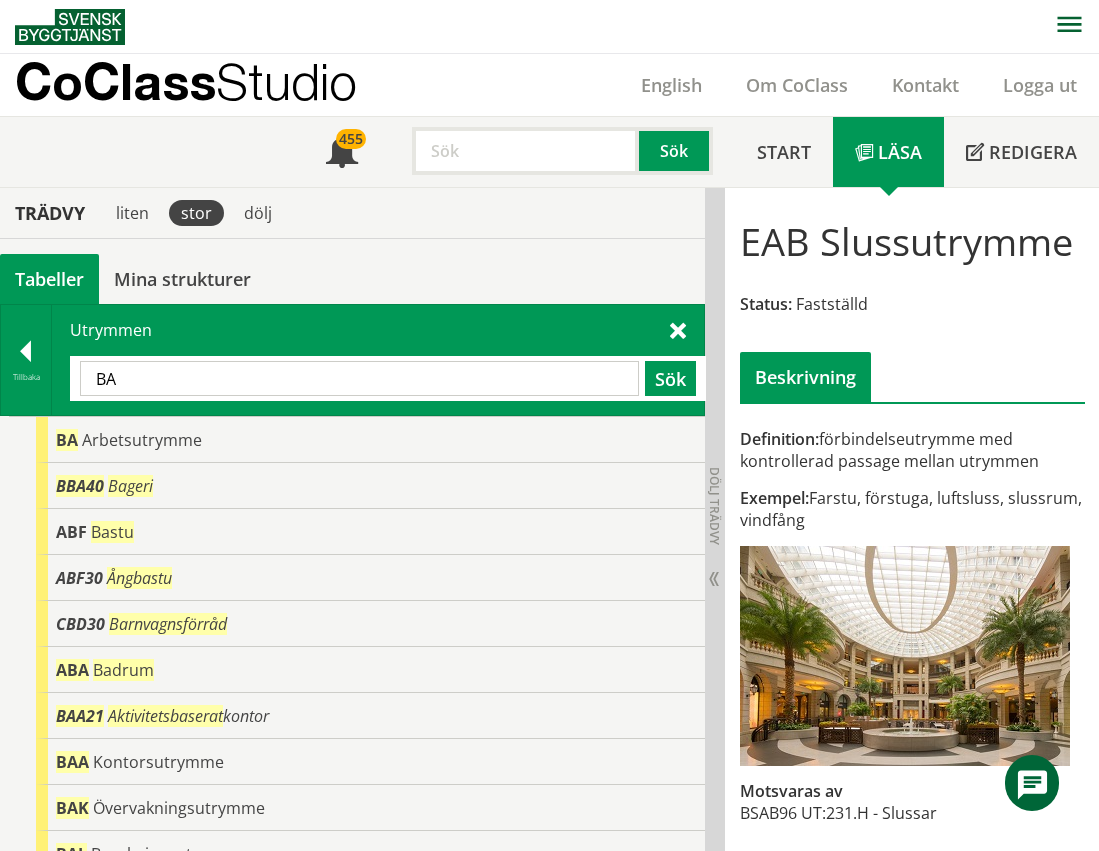 scroll, scrollTop: 100, scrollLeft: 0, axis: vertical 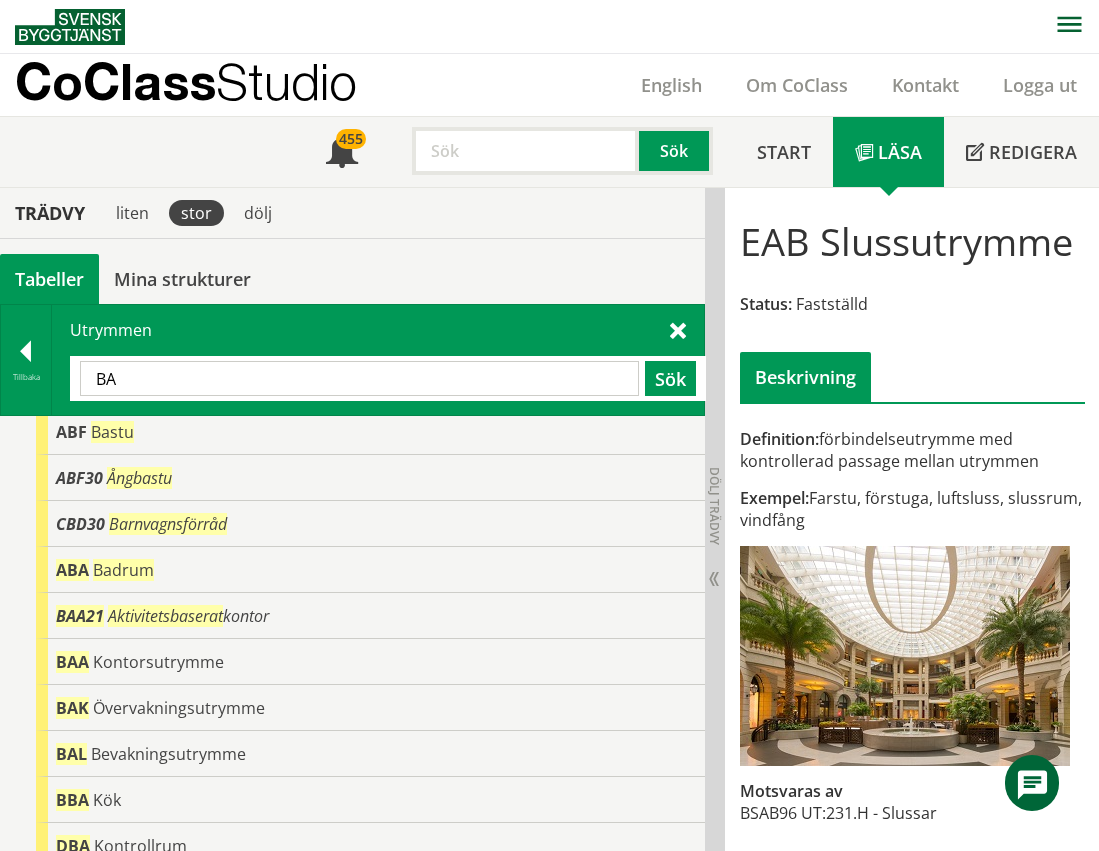 click on "BA" at bounding box center [359, 378] 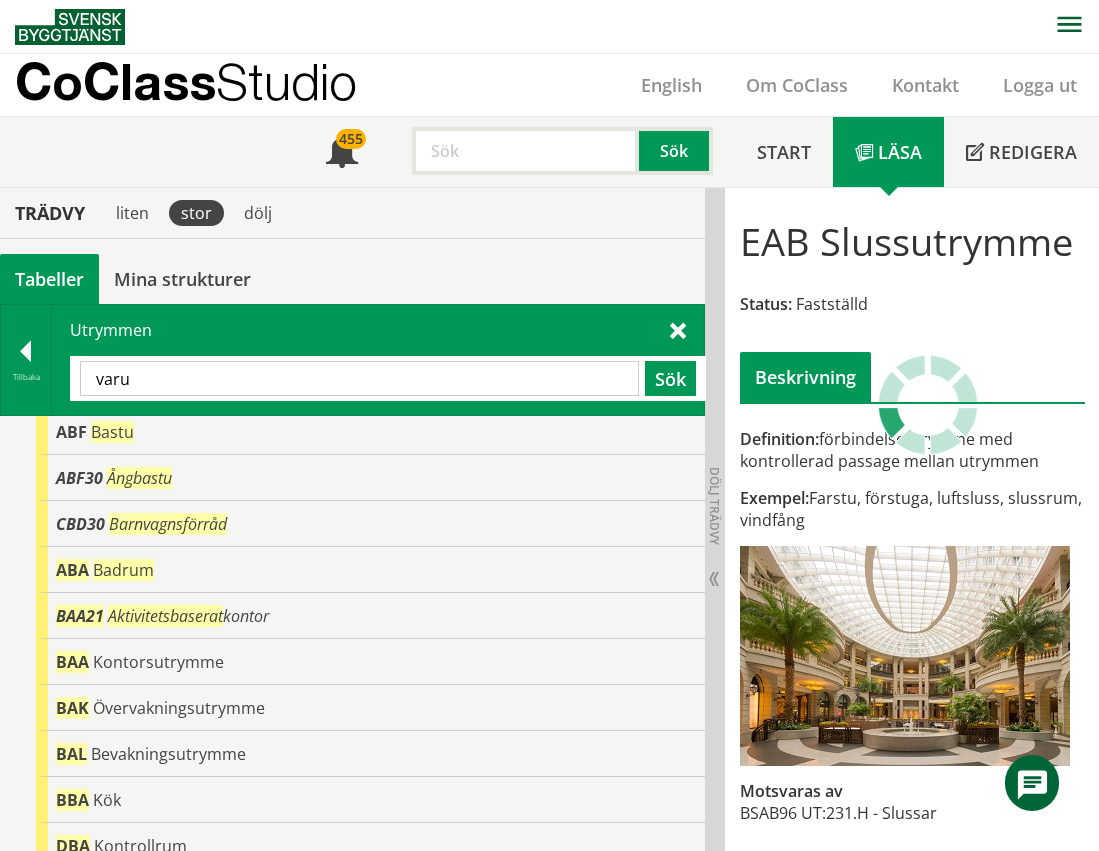 scroll, scrollTop: 0, scrollLeft: 0, axis: both 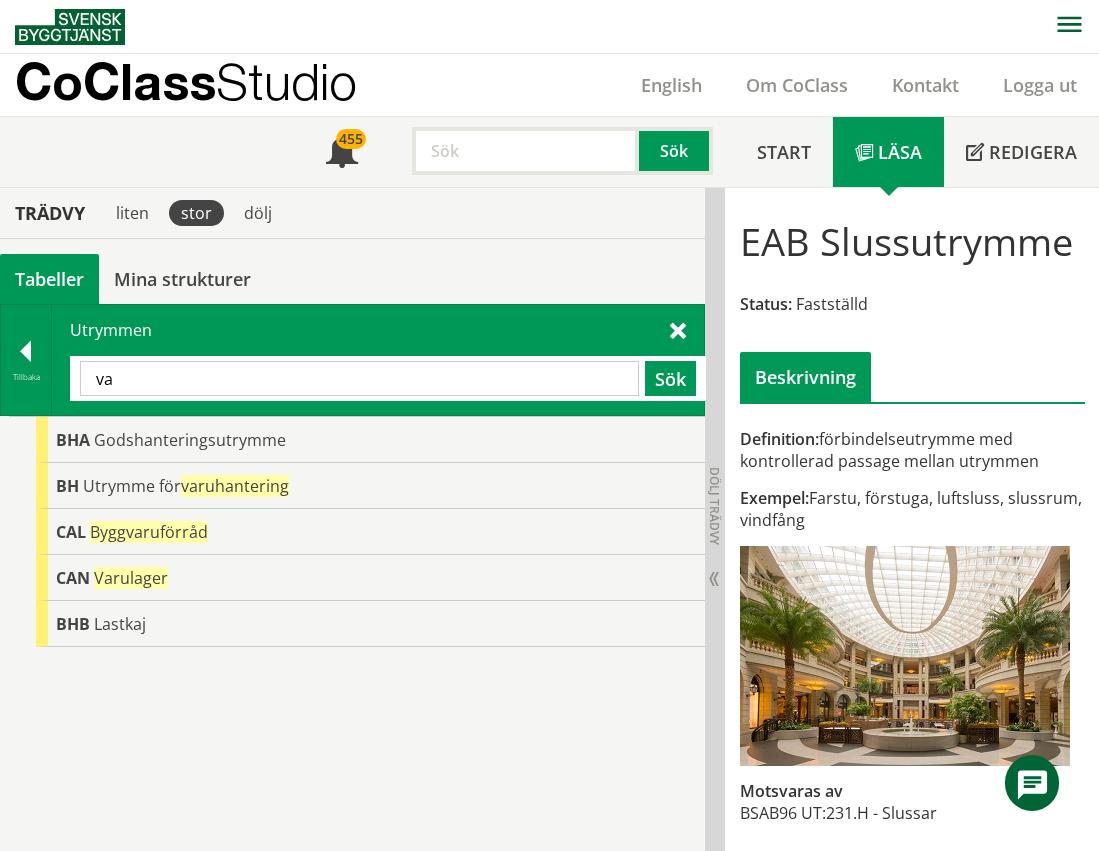 type on "v" 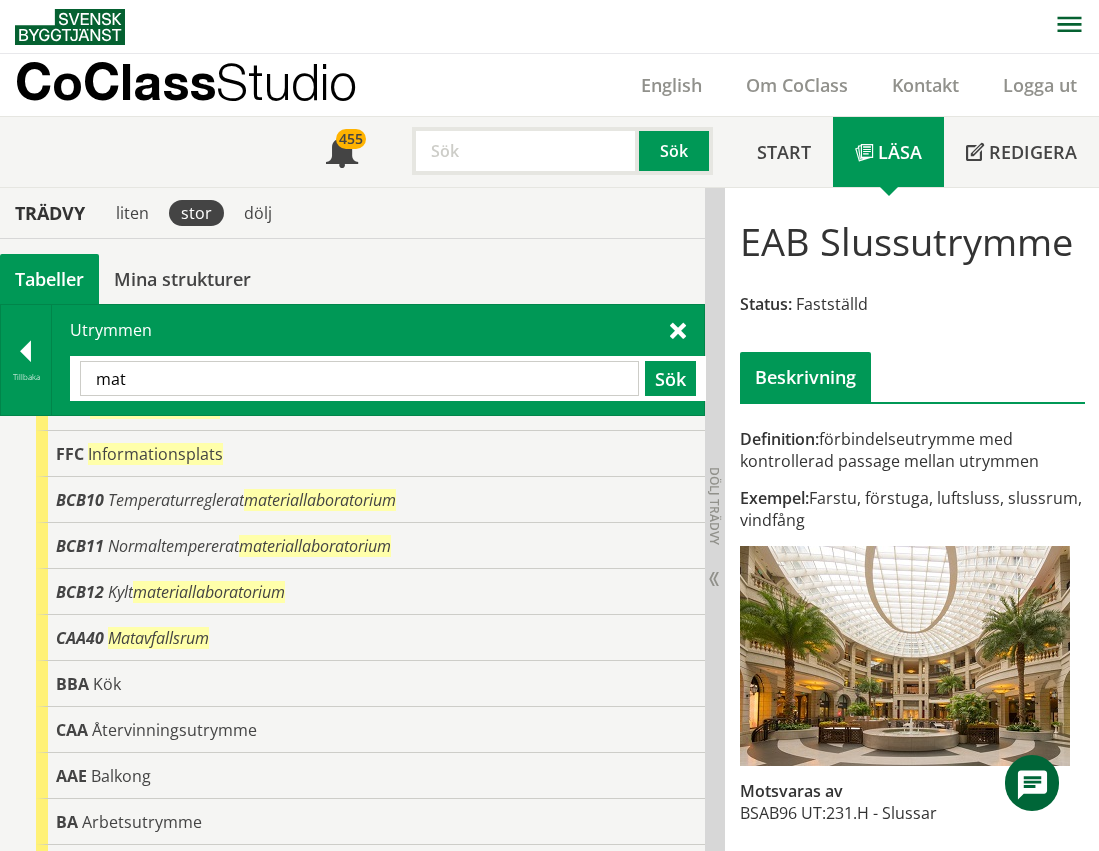 scroll, scrollTop: 484, scrollLeft: 0, axis: vertical 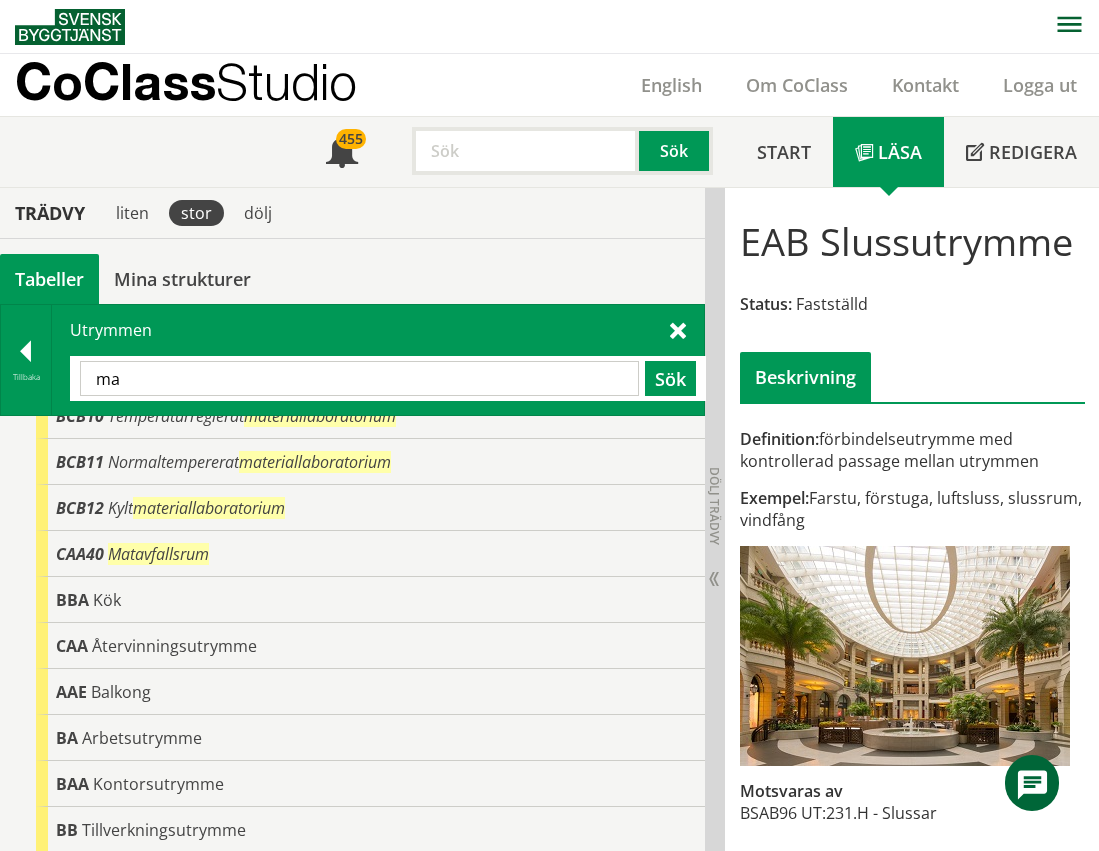 type on "m" 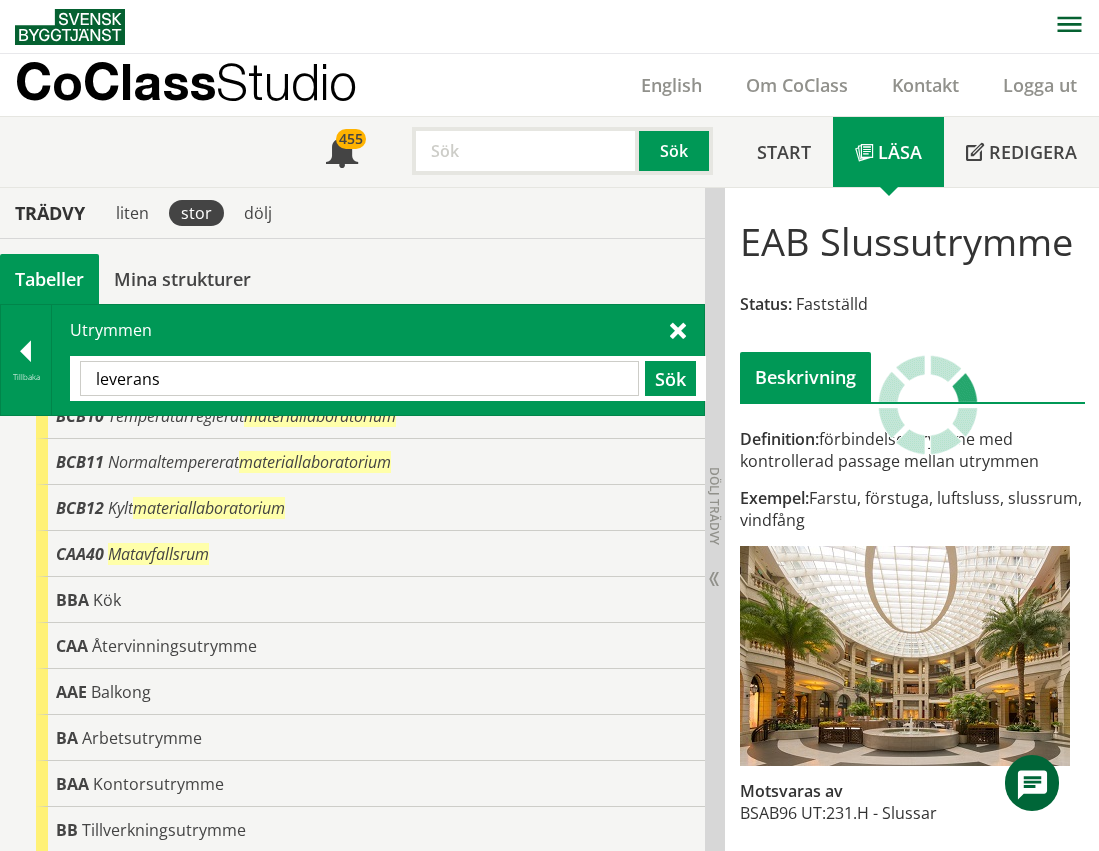 scroll, scrollTop: 0, scrollLeft: 0, axis: both 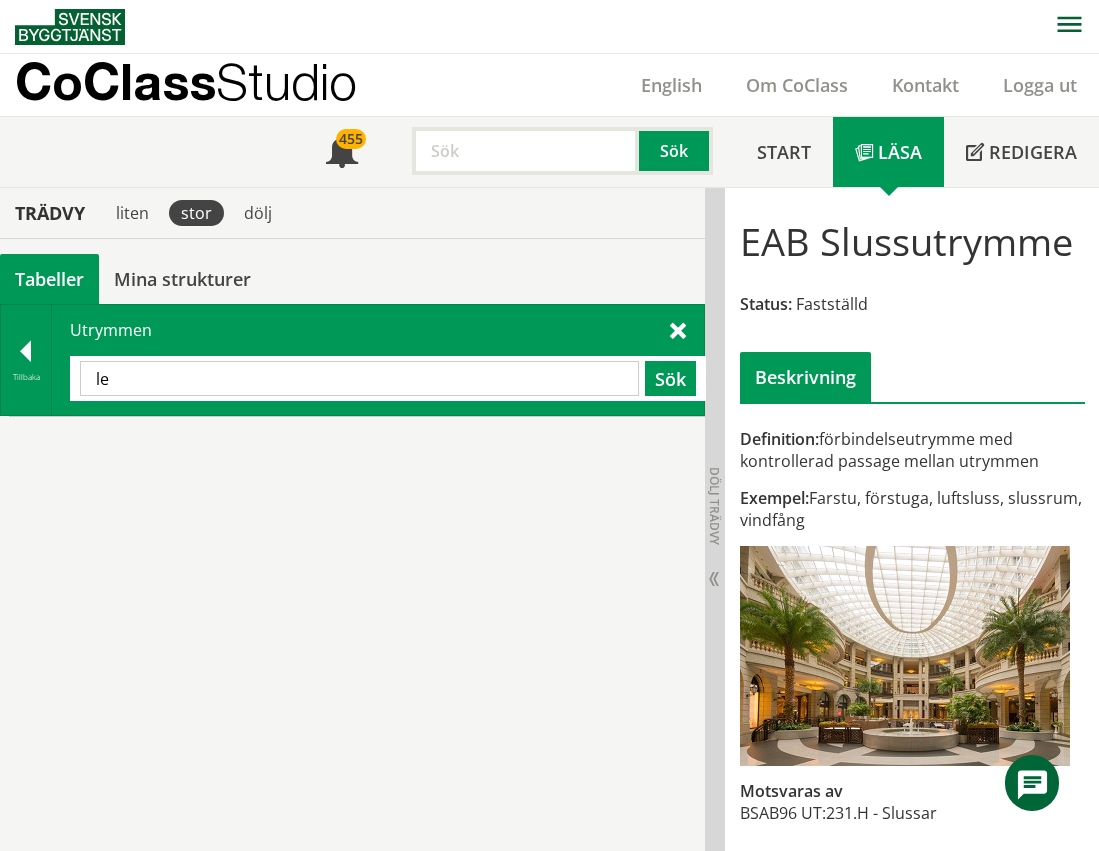 type on "l" 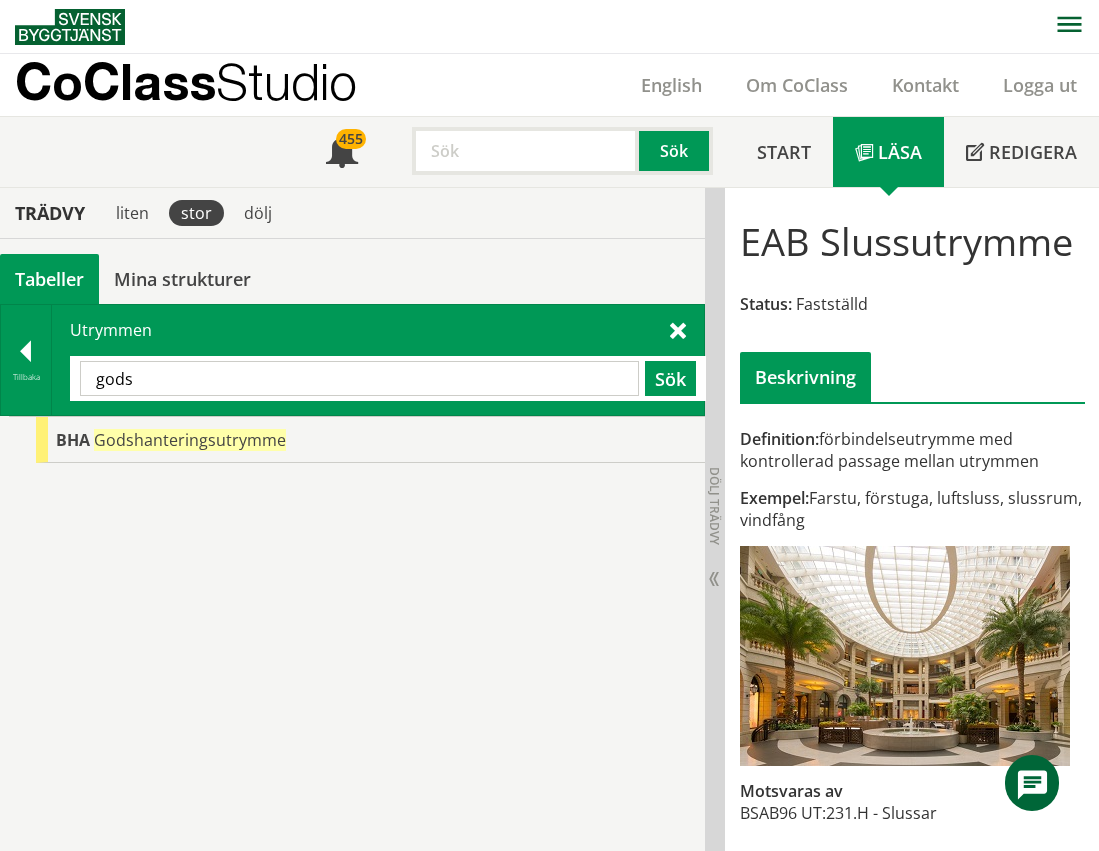 click on "gods" at bounding box center (359, 378) 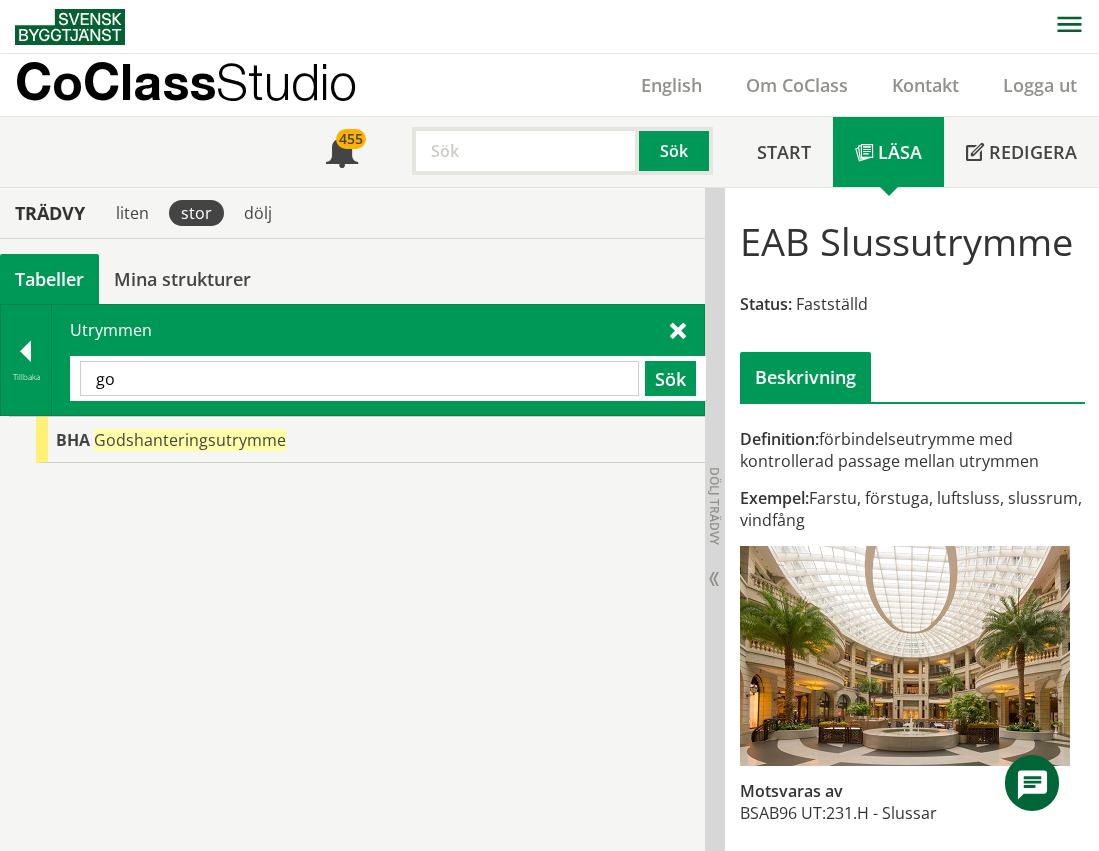 type on "g" 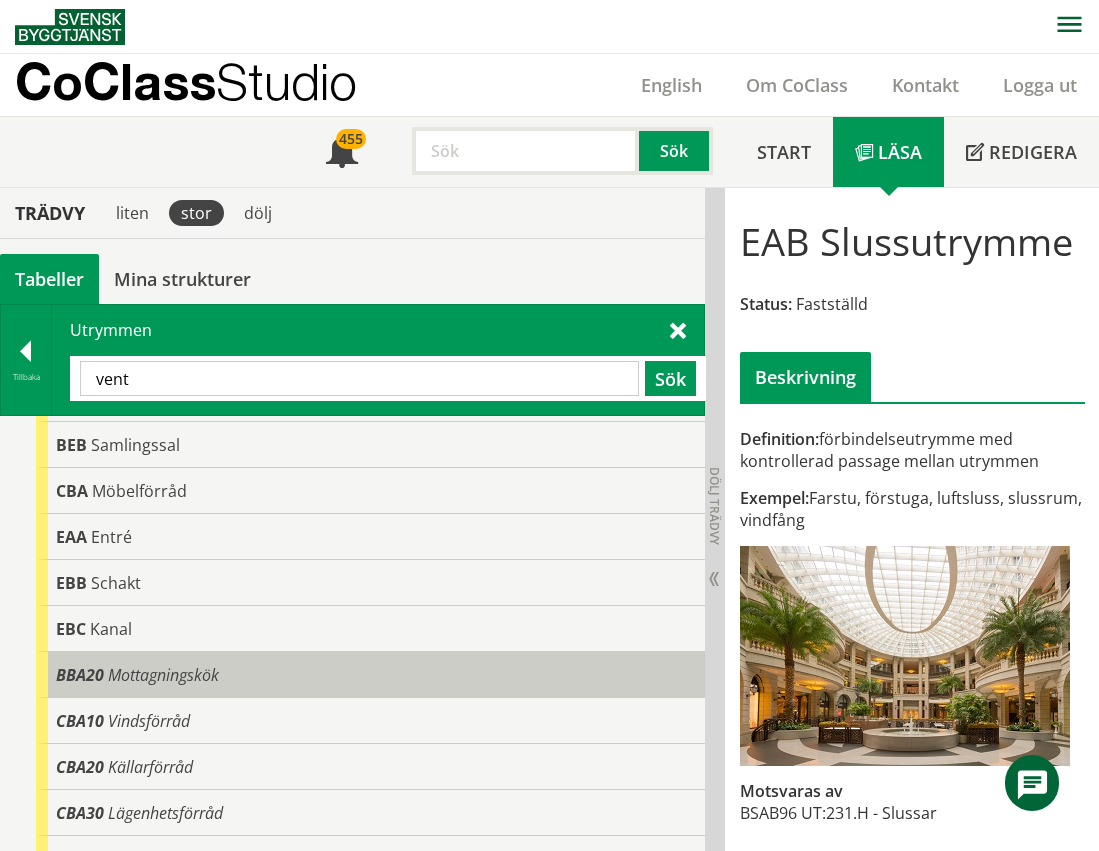 scroll, scrollTop: 254, scrollLeft: 0, axis: vertical 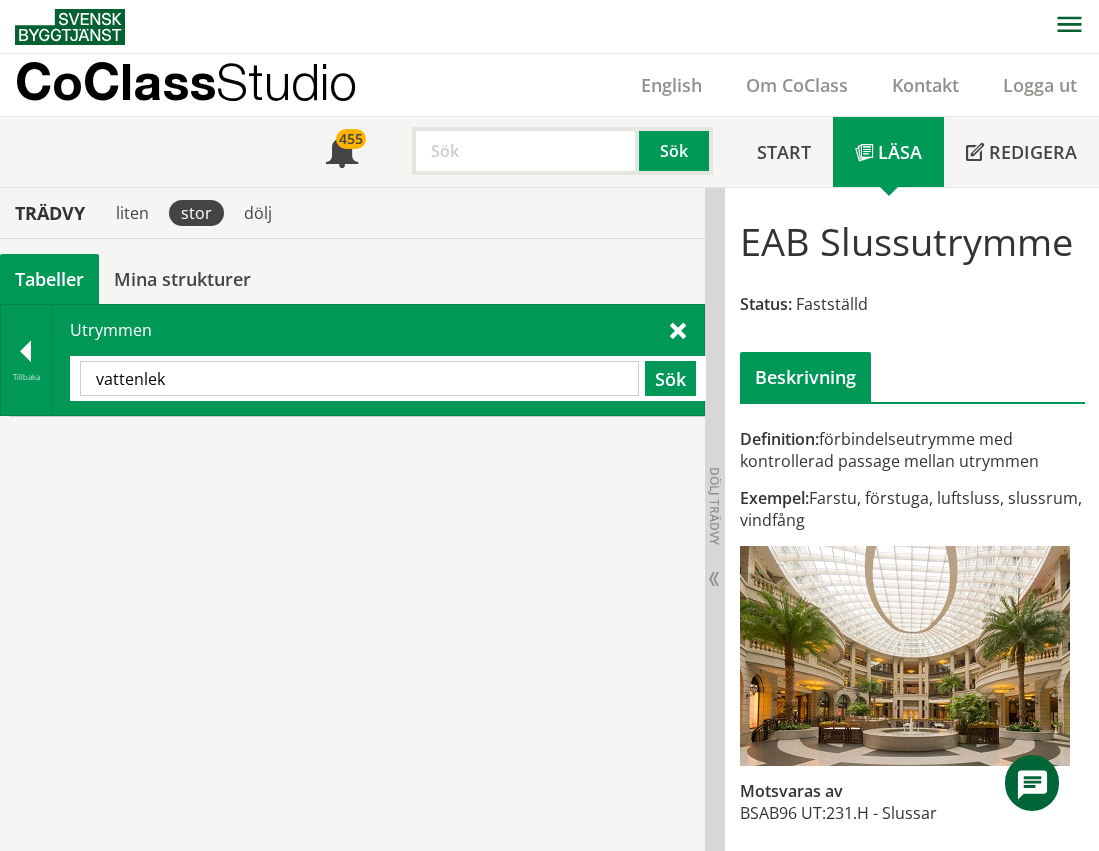 click on "vattenlek" at bounding box center (359, 378) 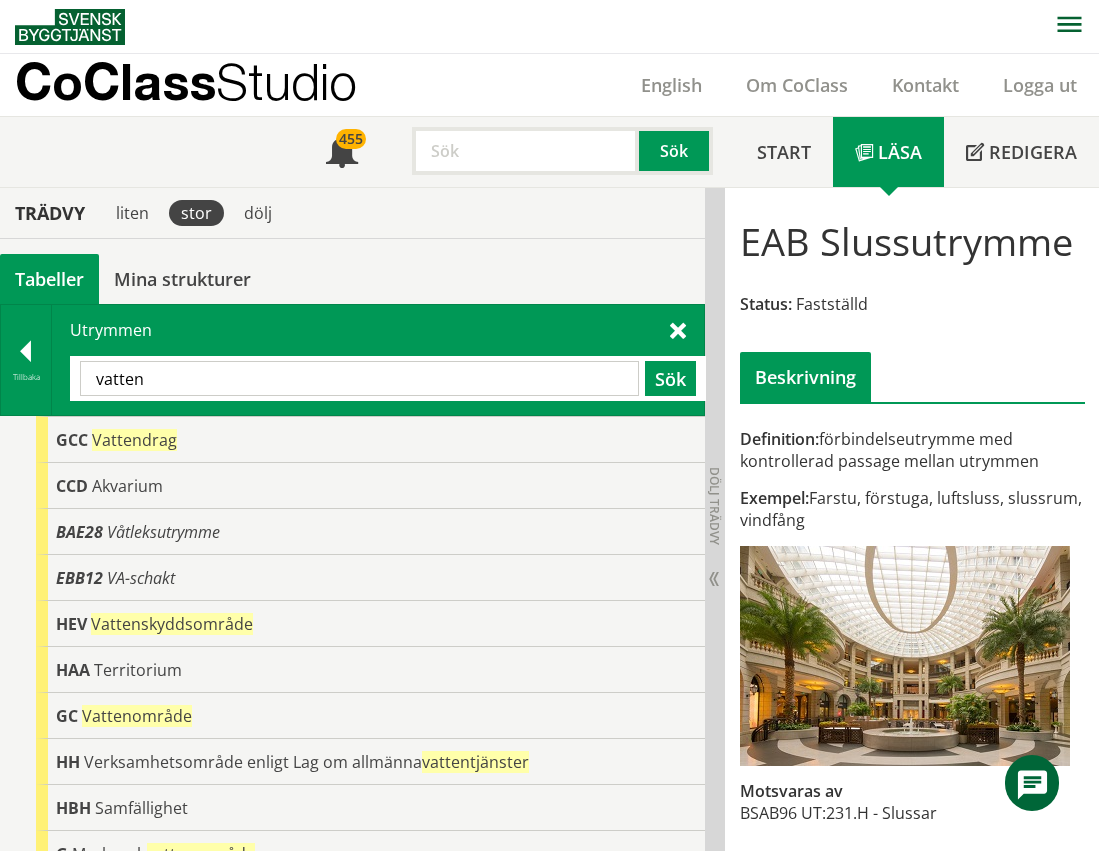 scroll, scrollTop: 0, scrollLeft: 0, axis: both 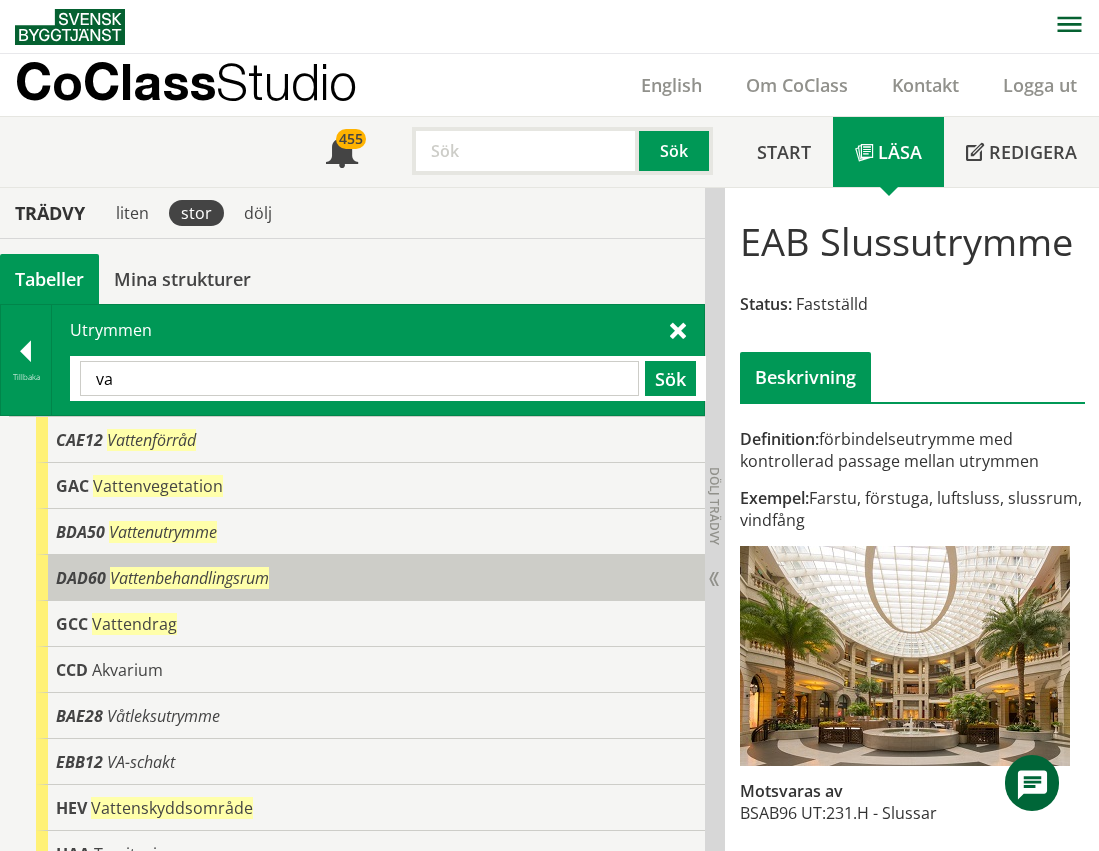 type on "v" 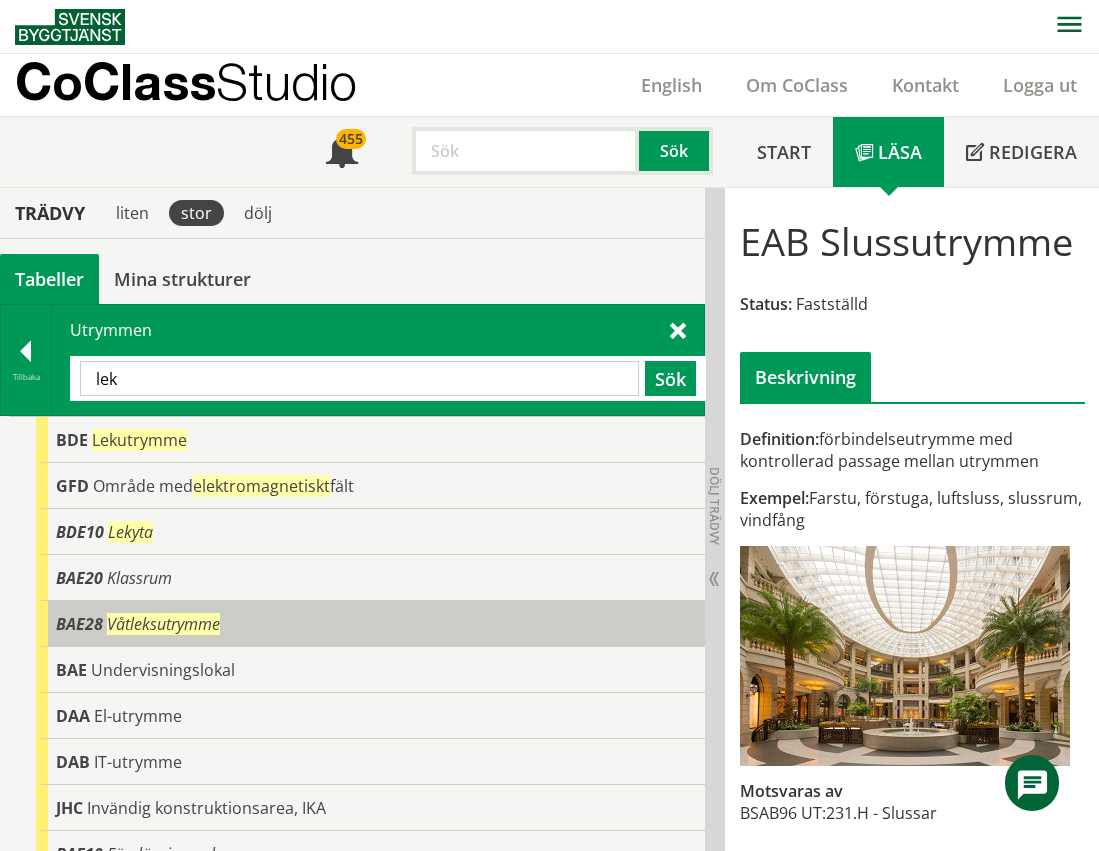 click on "BAE28   Våtleksutrymme" at bounding box center [370, 624] 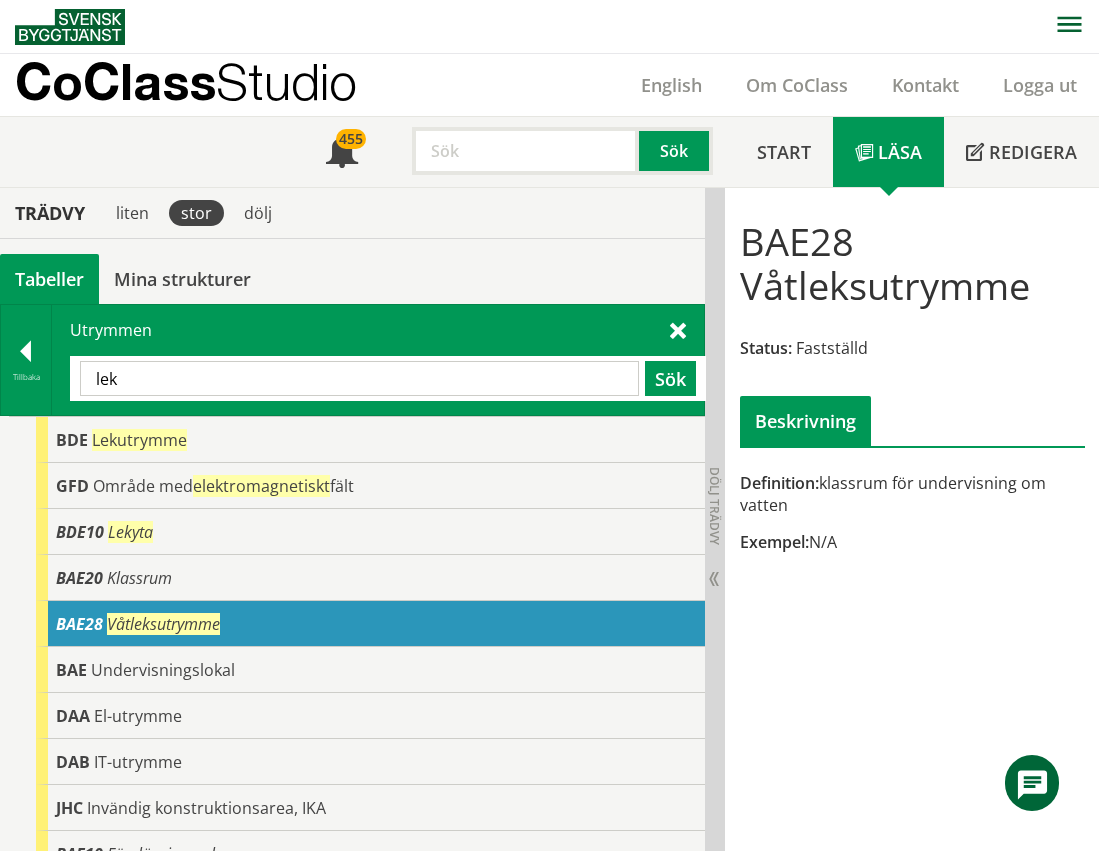 click on "lek" at bounding box center [359, 378] 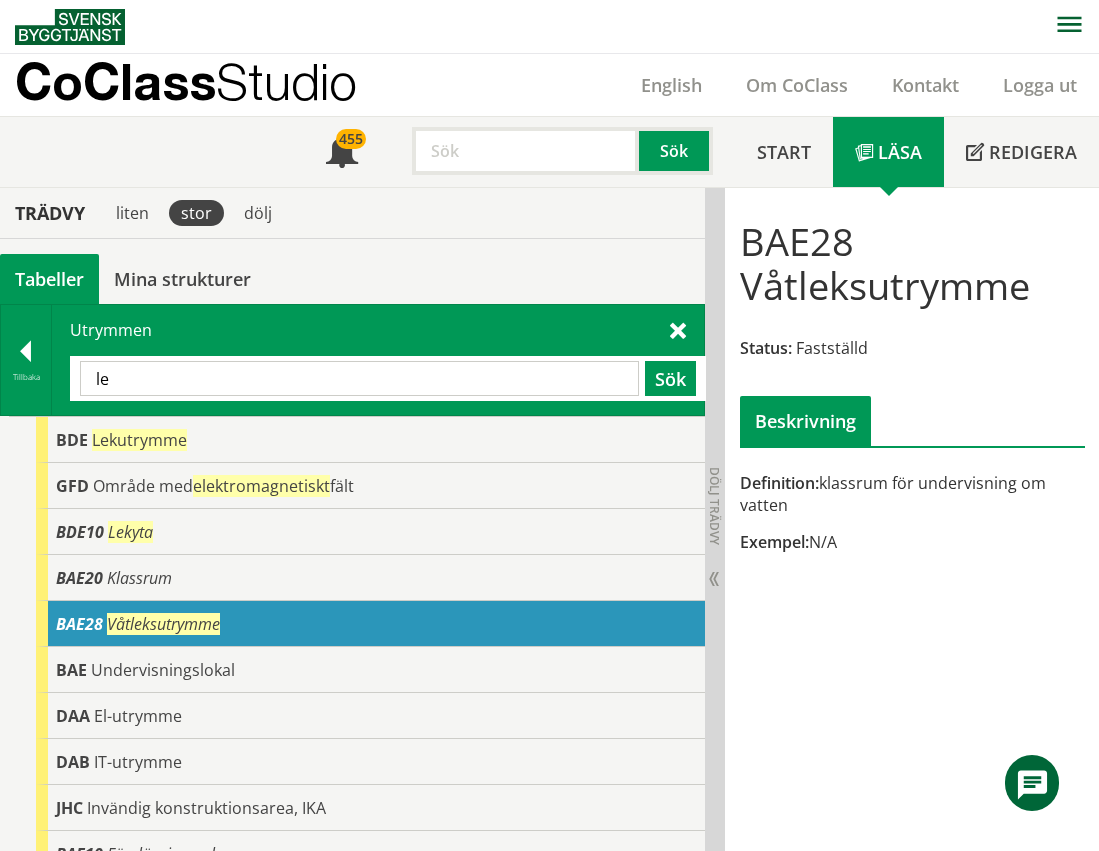 type on "l" 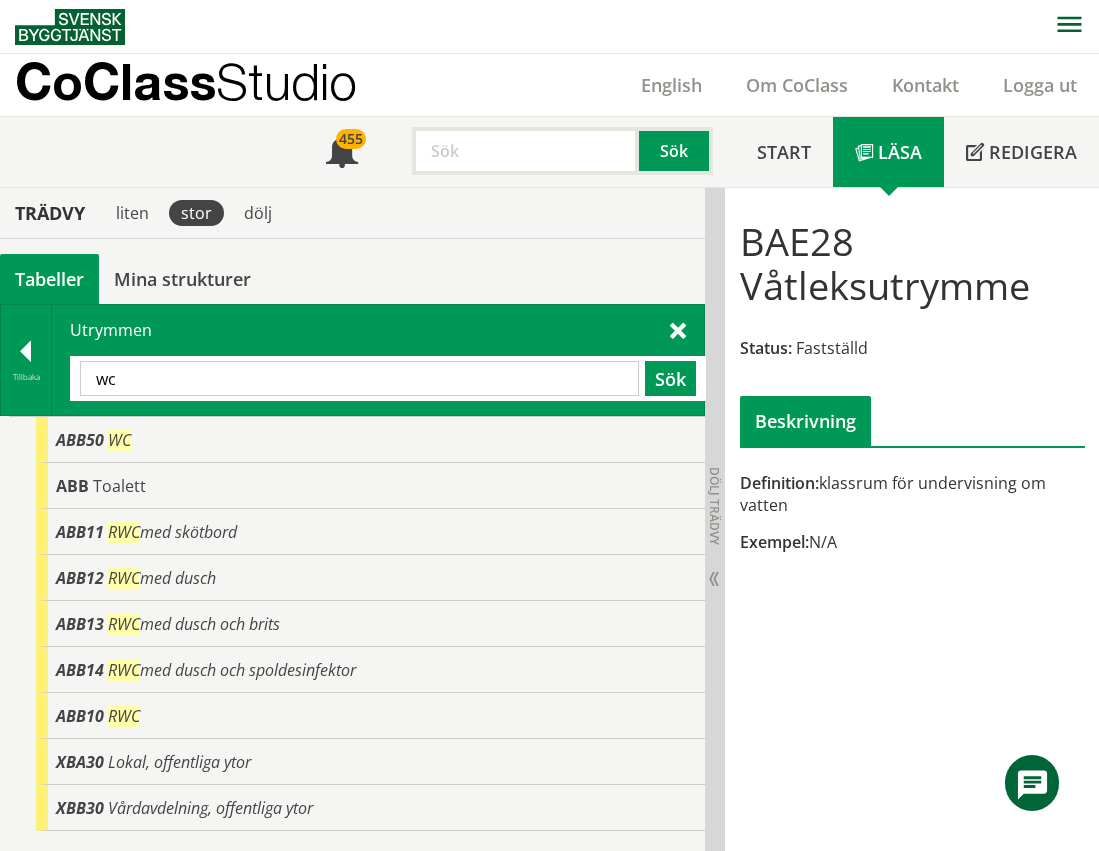 click on "wc" at bounding box center (359, 378) 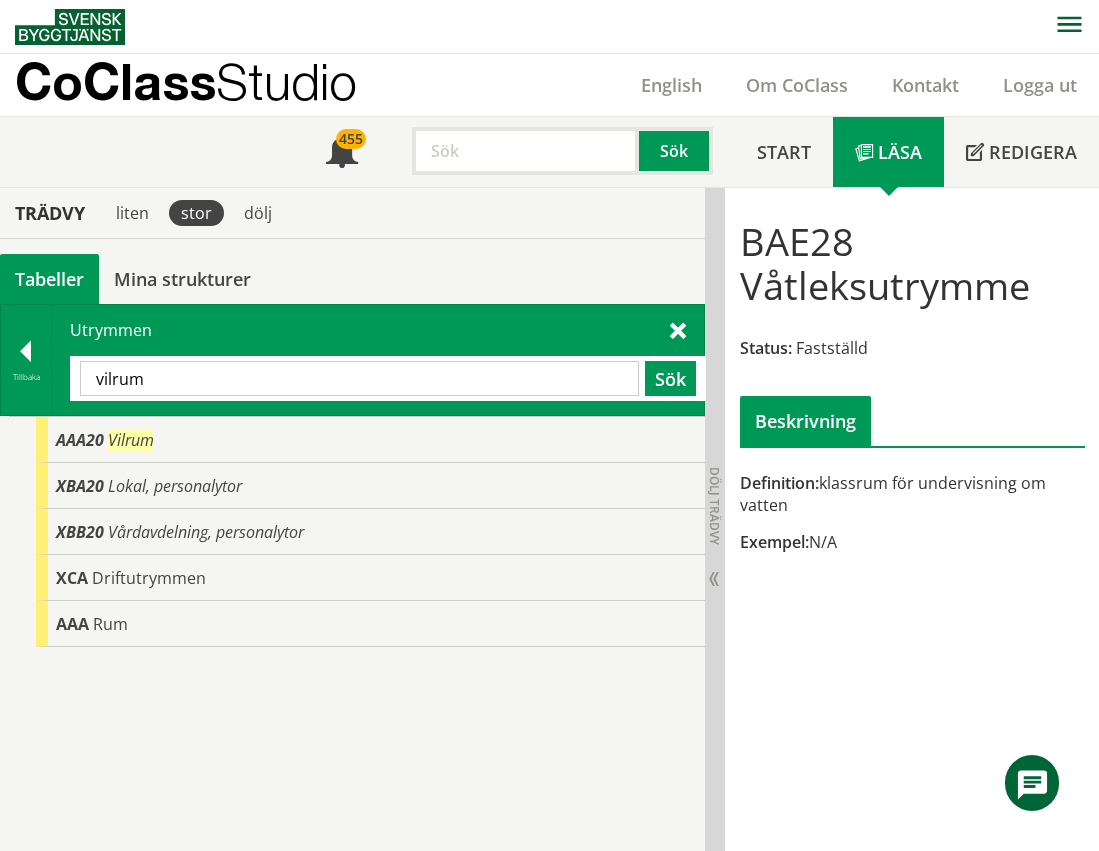 click on "vilrum" at bounding box center (359, 378) 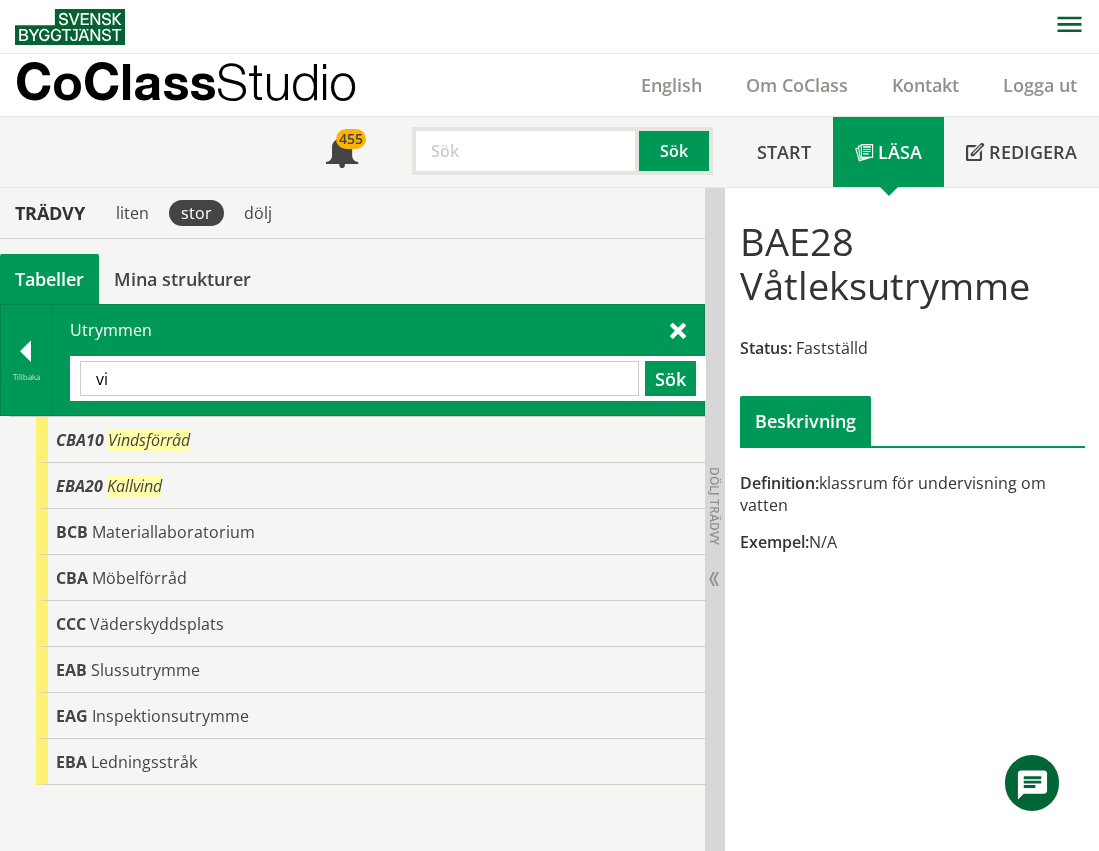 type on "v" 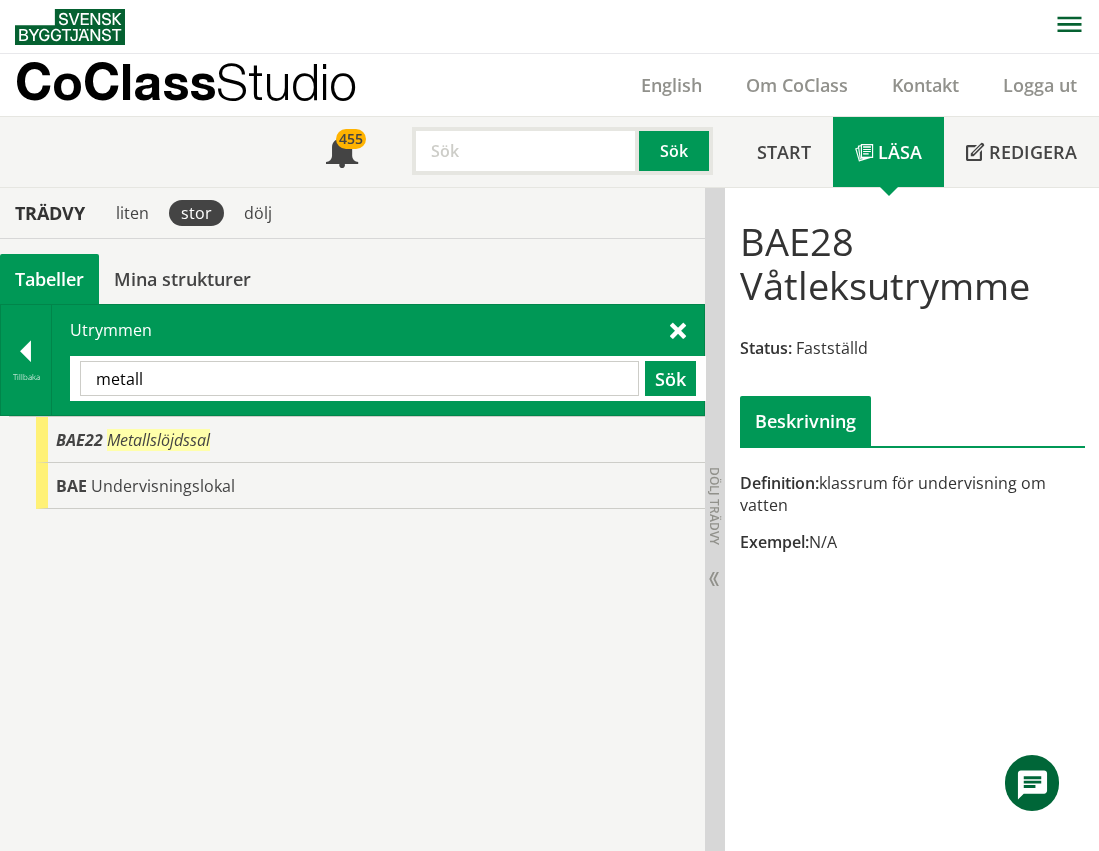 click on "metall" at bounding box center (359, 378) 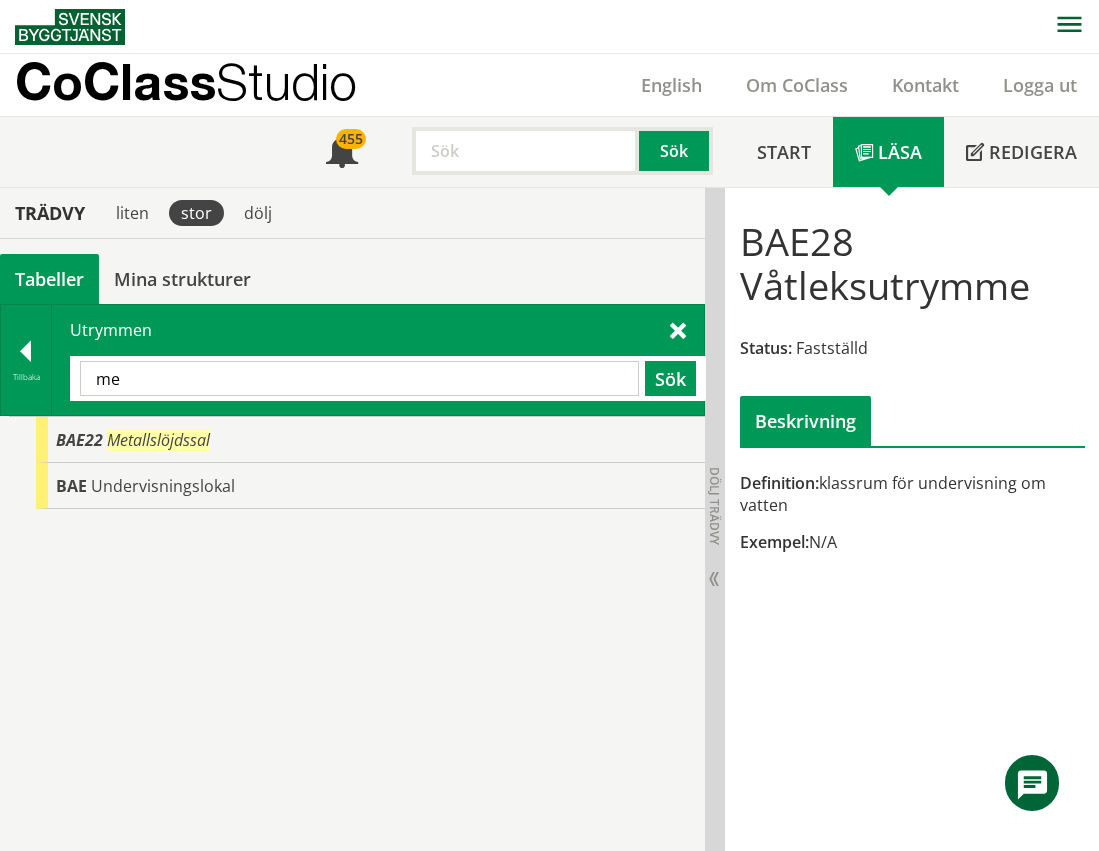 type on "m" 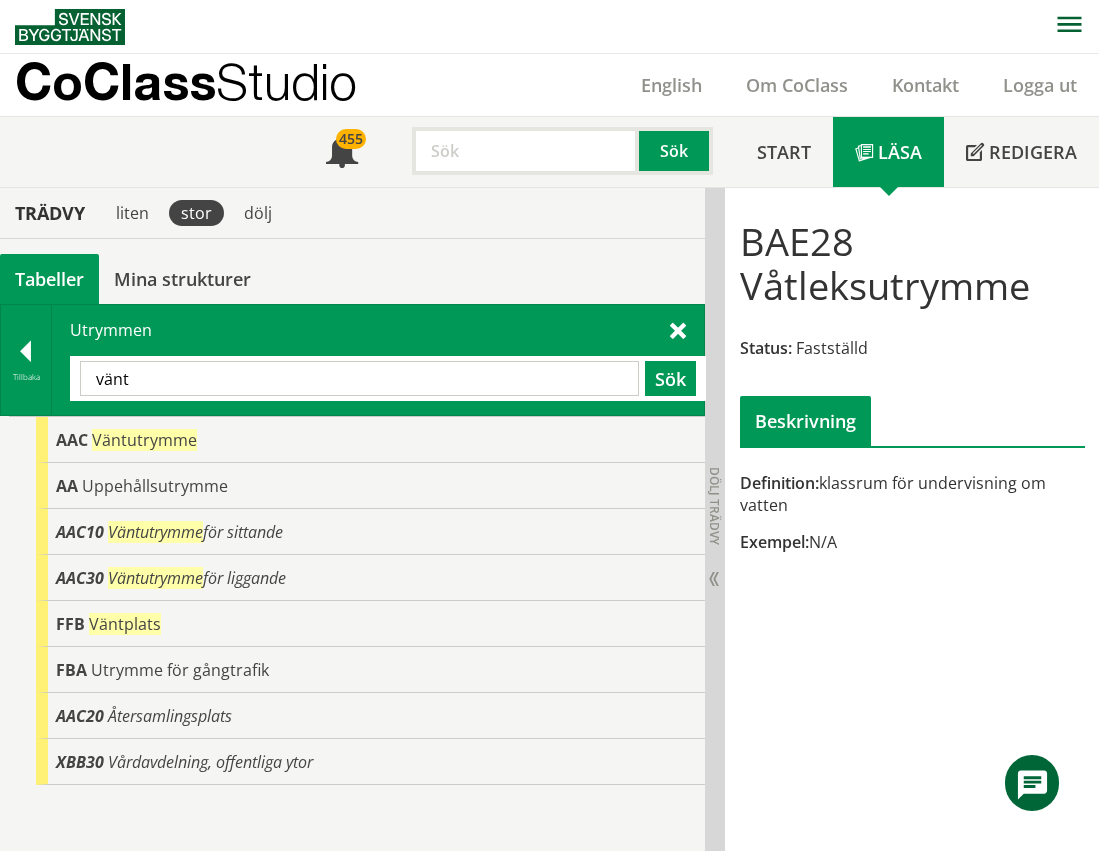 click on "vänt" at bounding box center (359, 378) 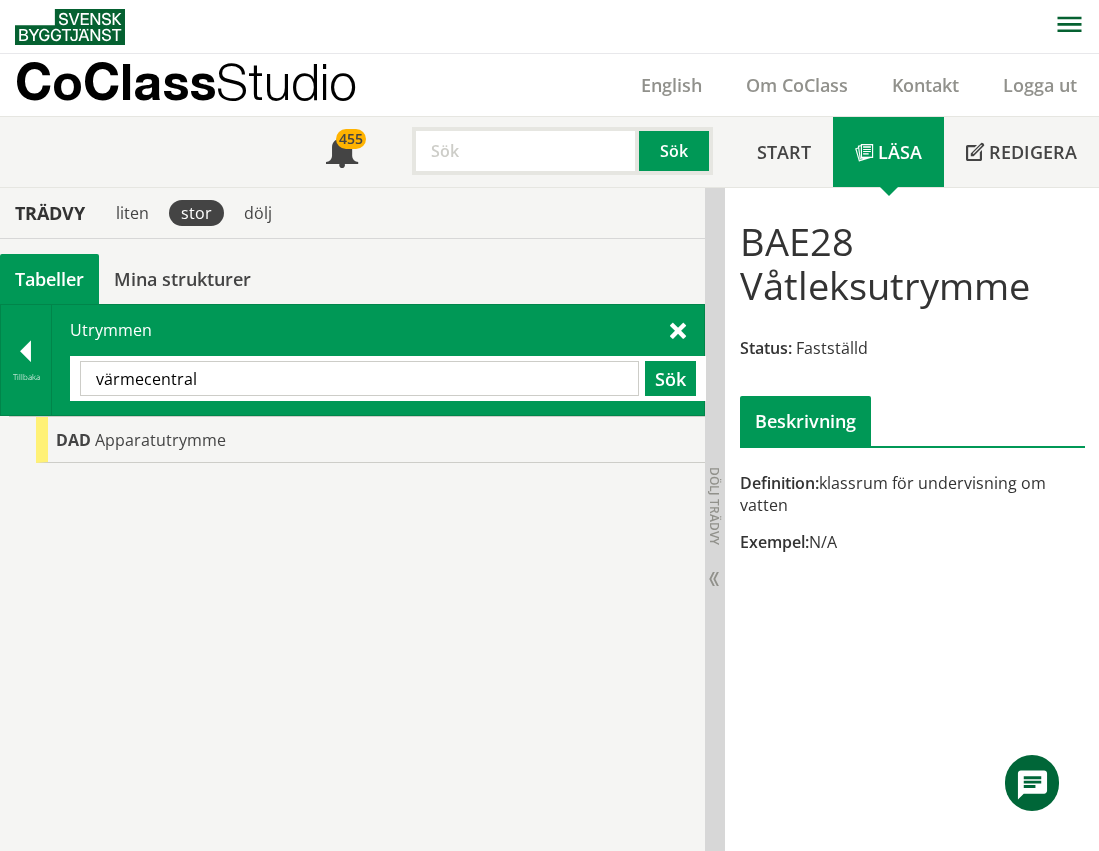 click on "värmecentral" at bounding box center [359, 378] 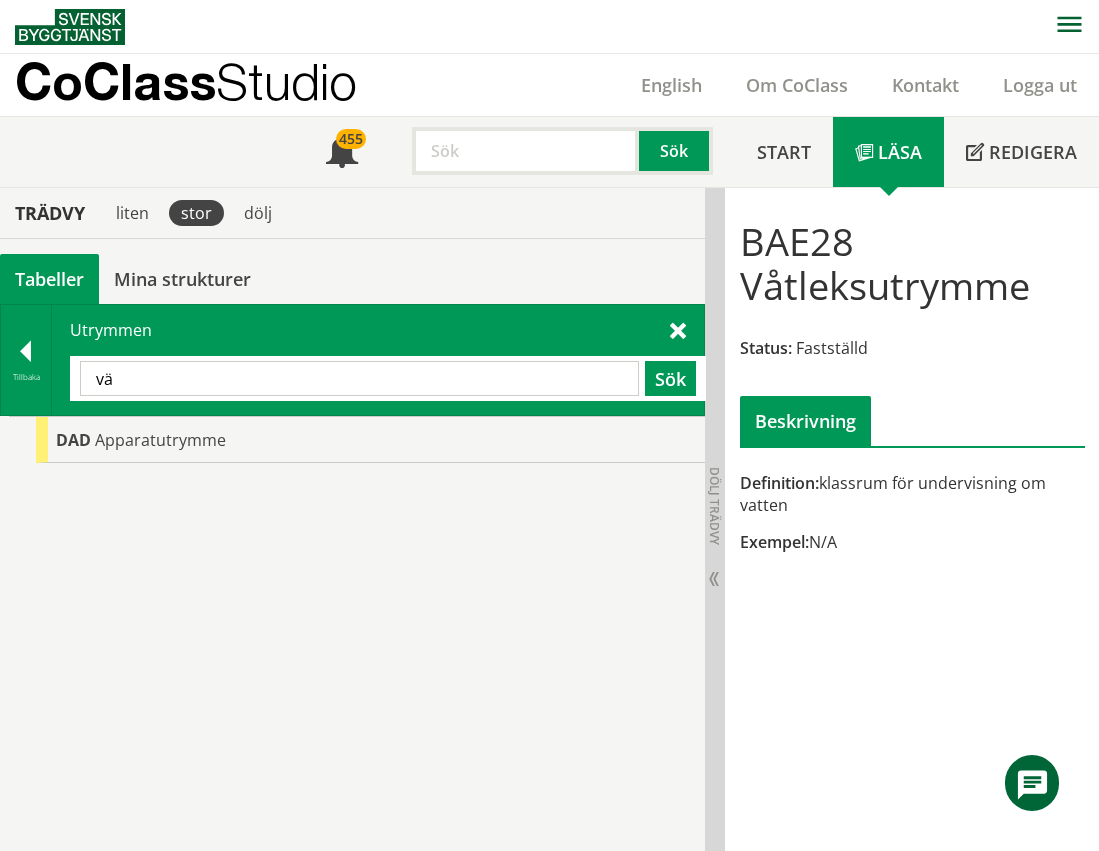 type on "v" 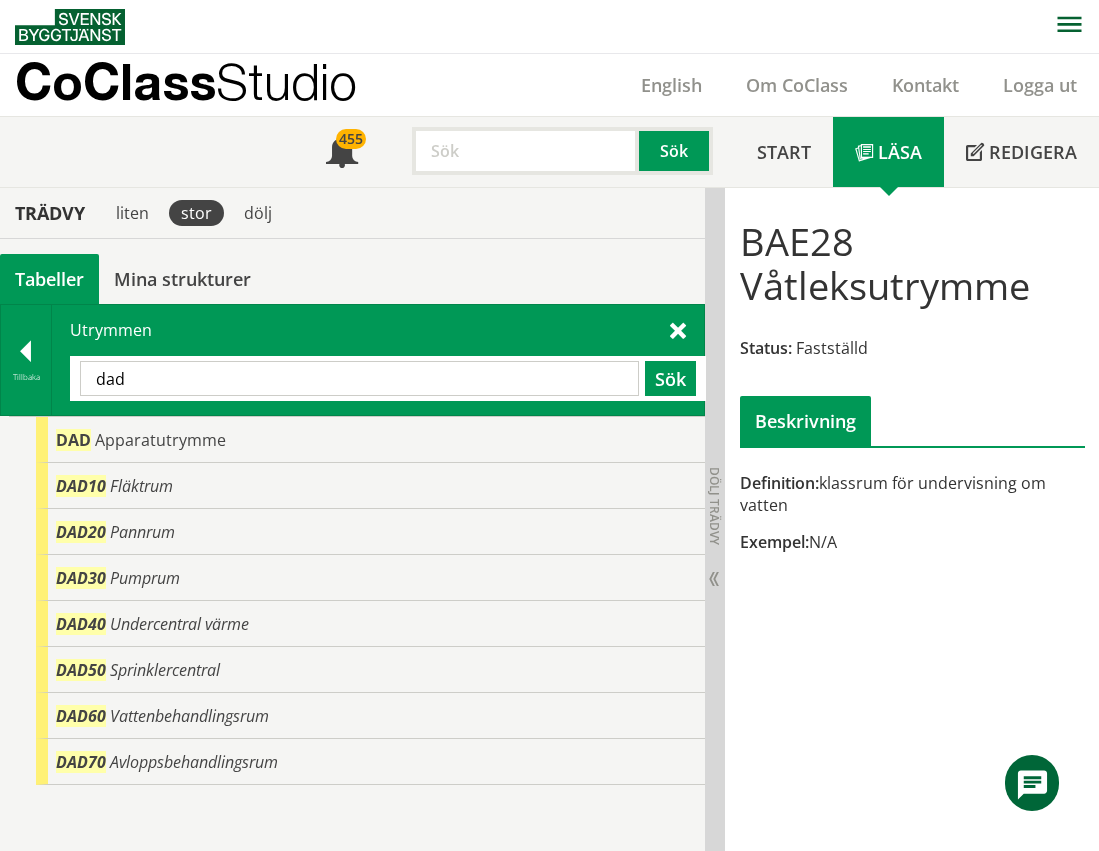 click on "dad" at bounding box center (359, 378) 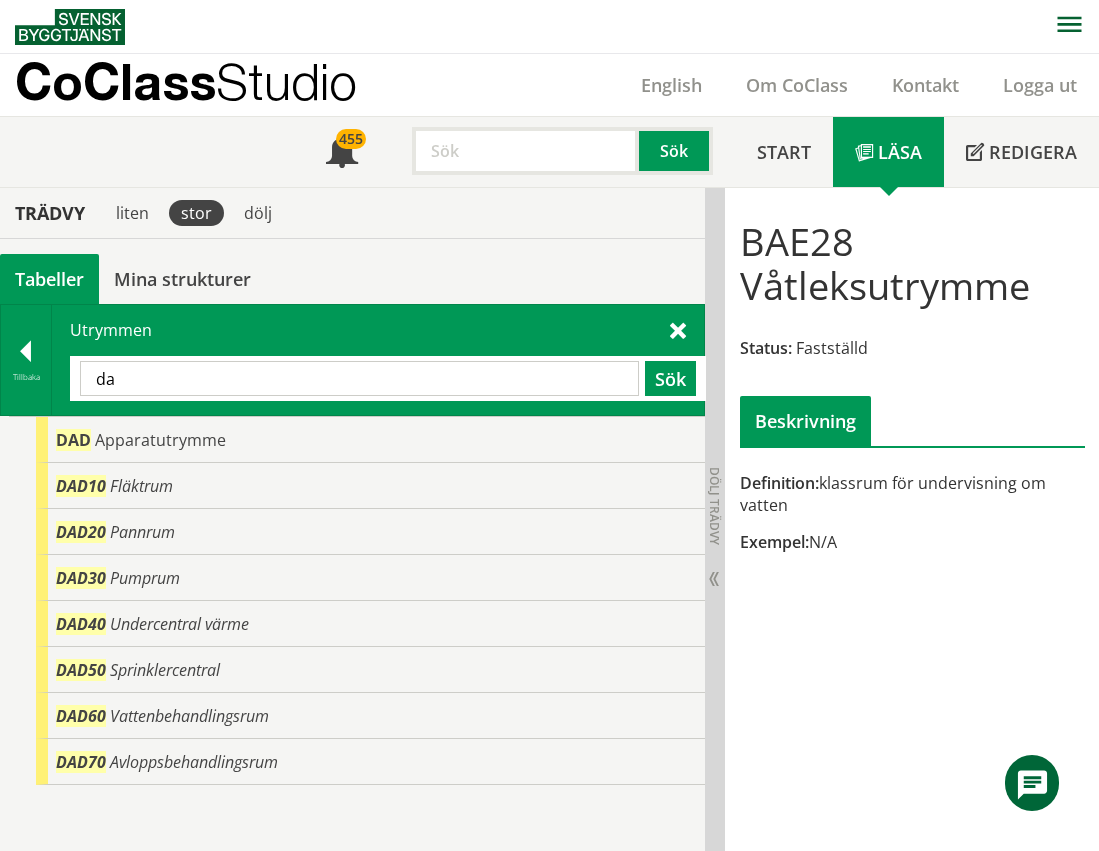 type on "d" 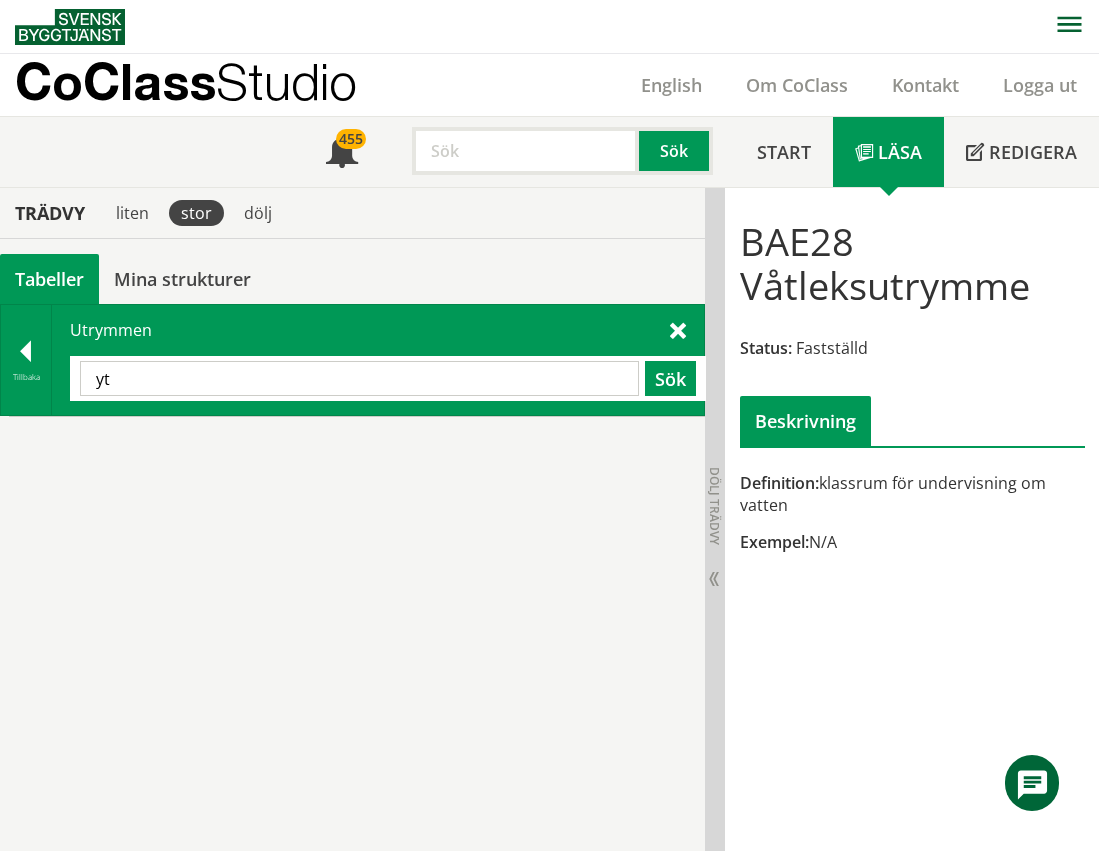 type on "y" 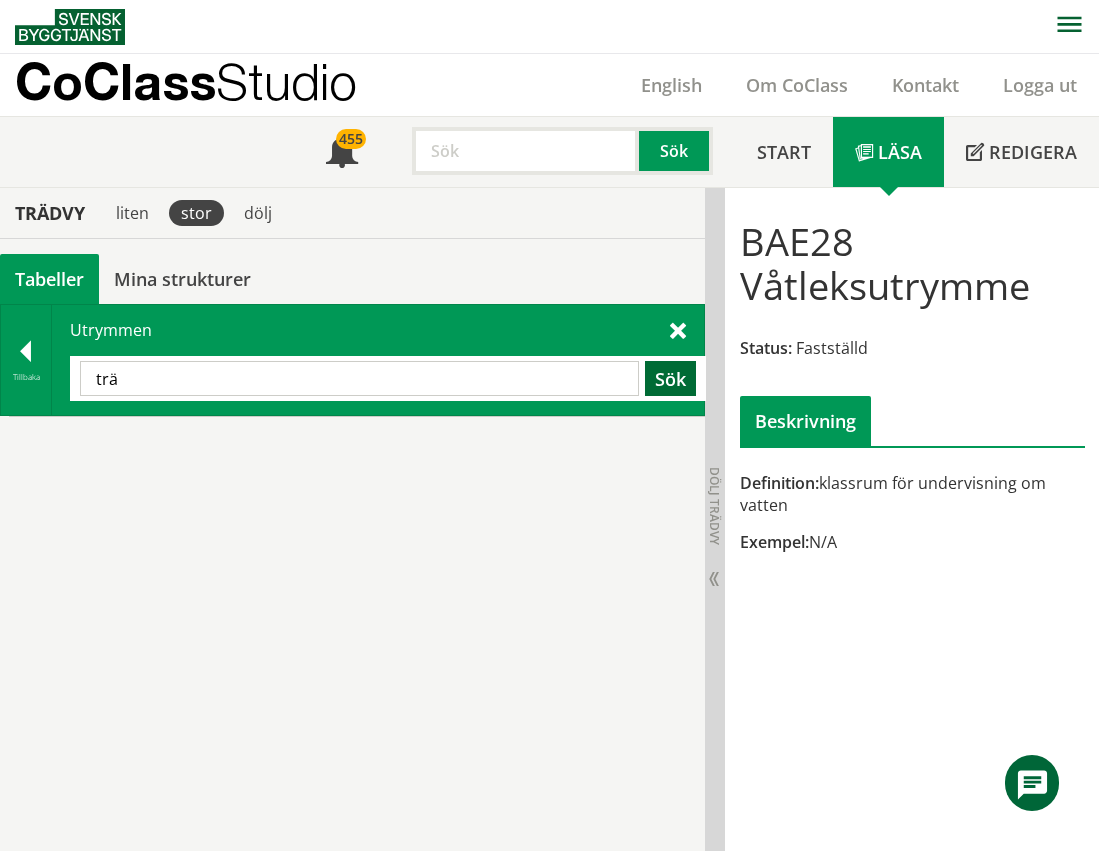 click on "Sök" at bounding box center (670, 378) 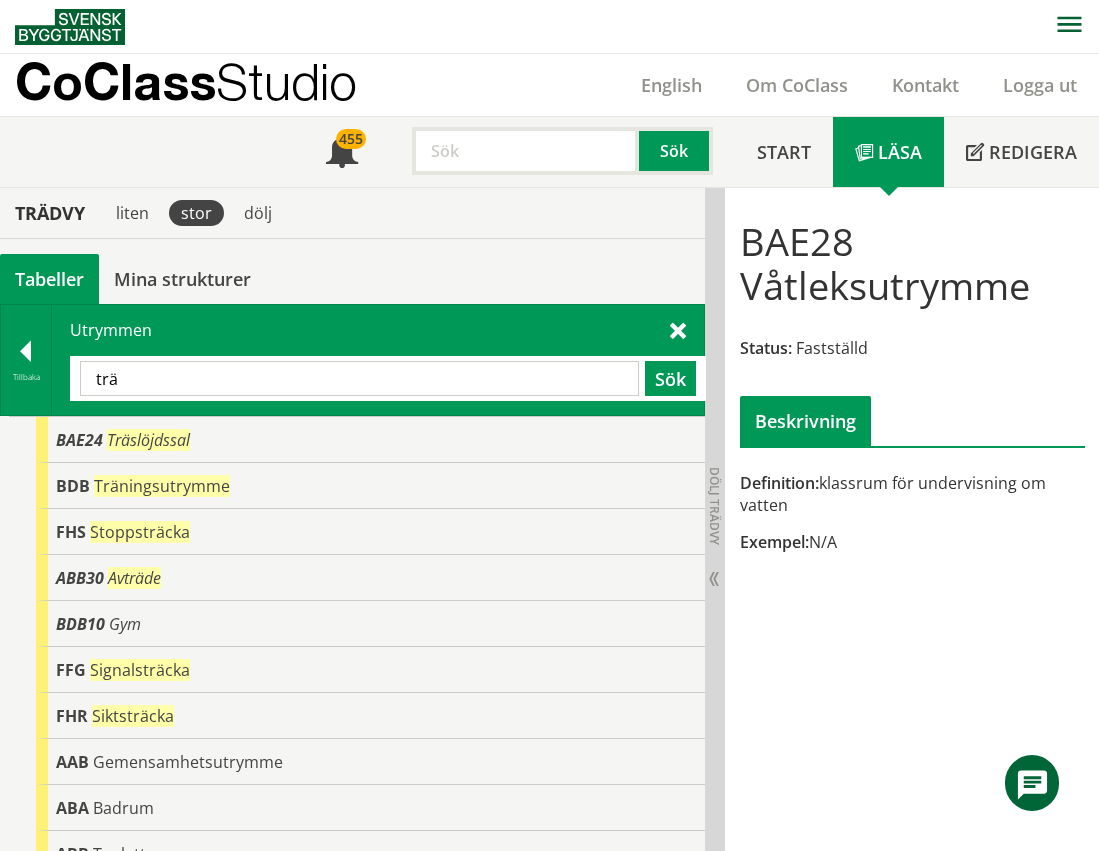 click on "trä" at bounding box center (359, 378) 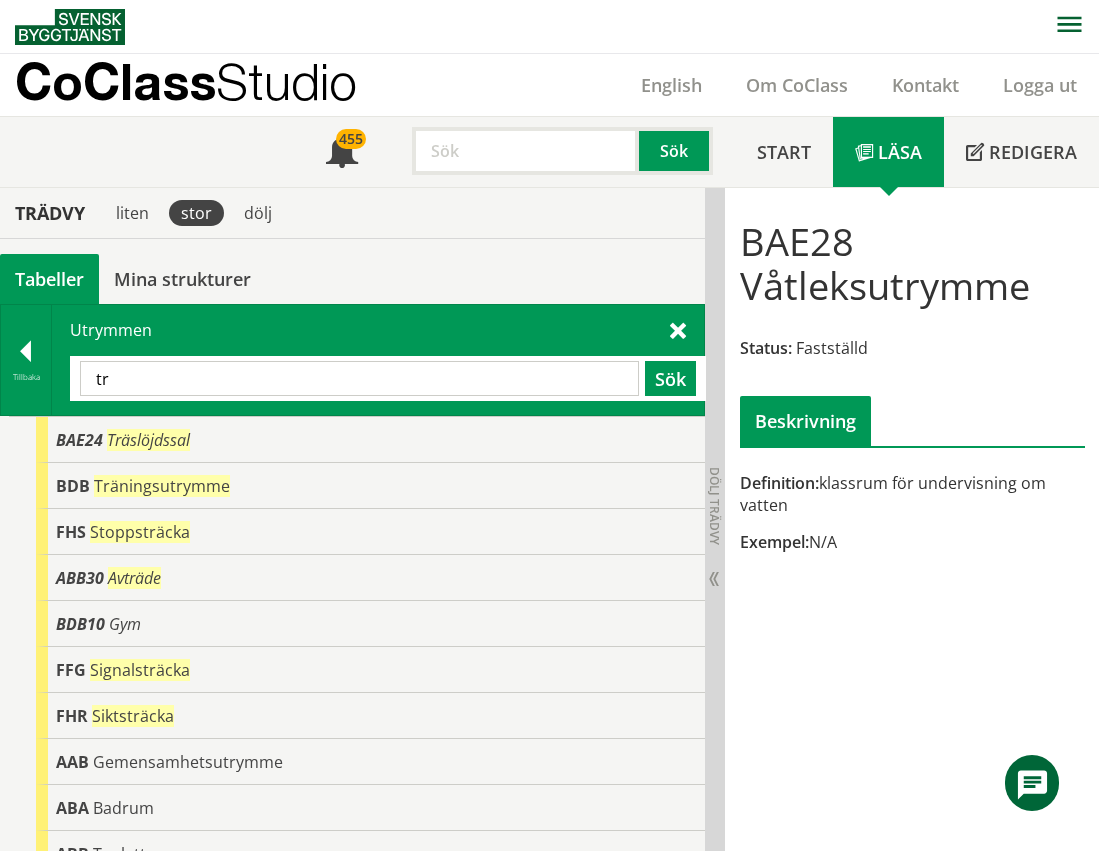type on "t" 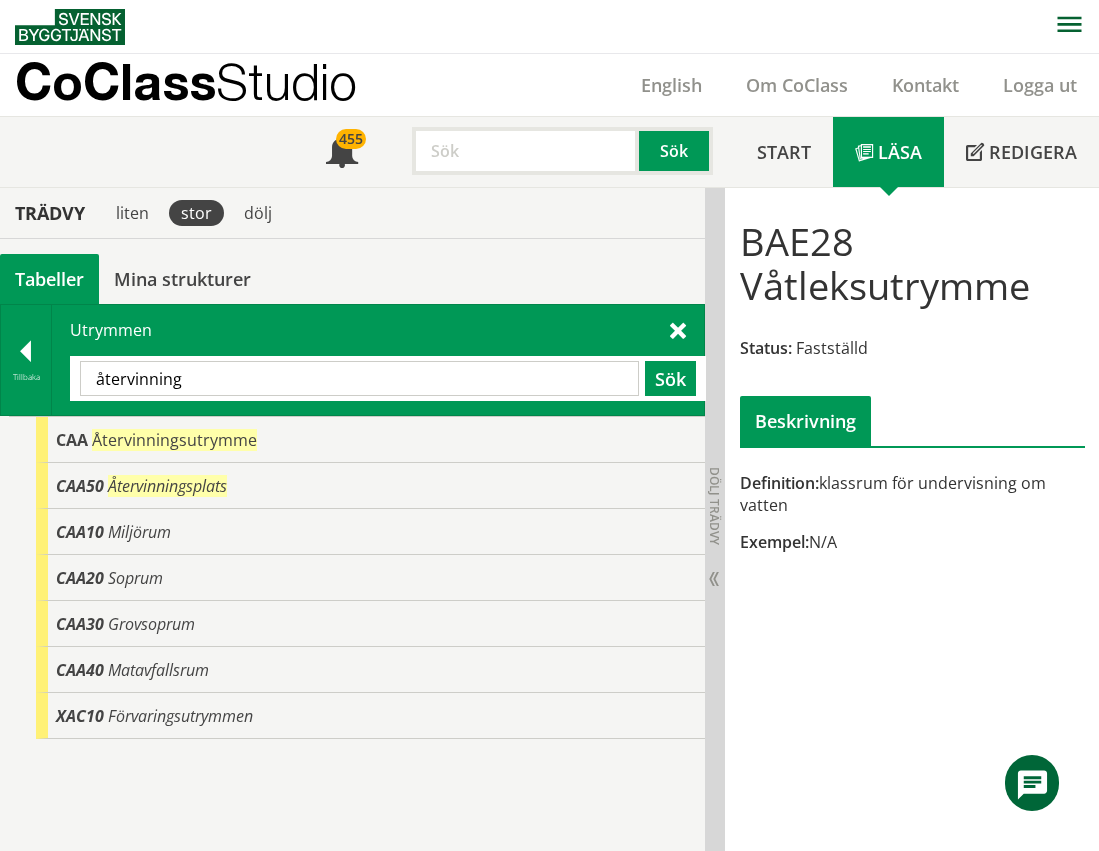 click on "återvinning" at bounding box center [359, 378] 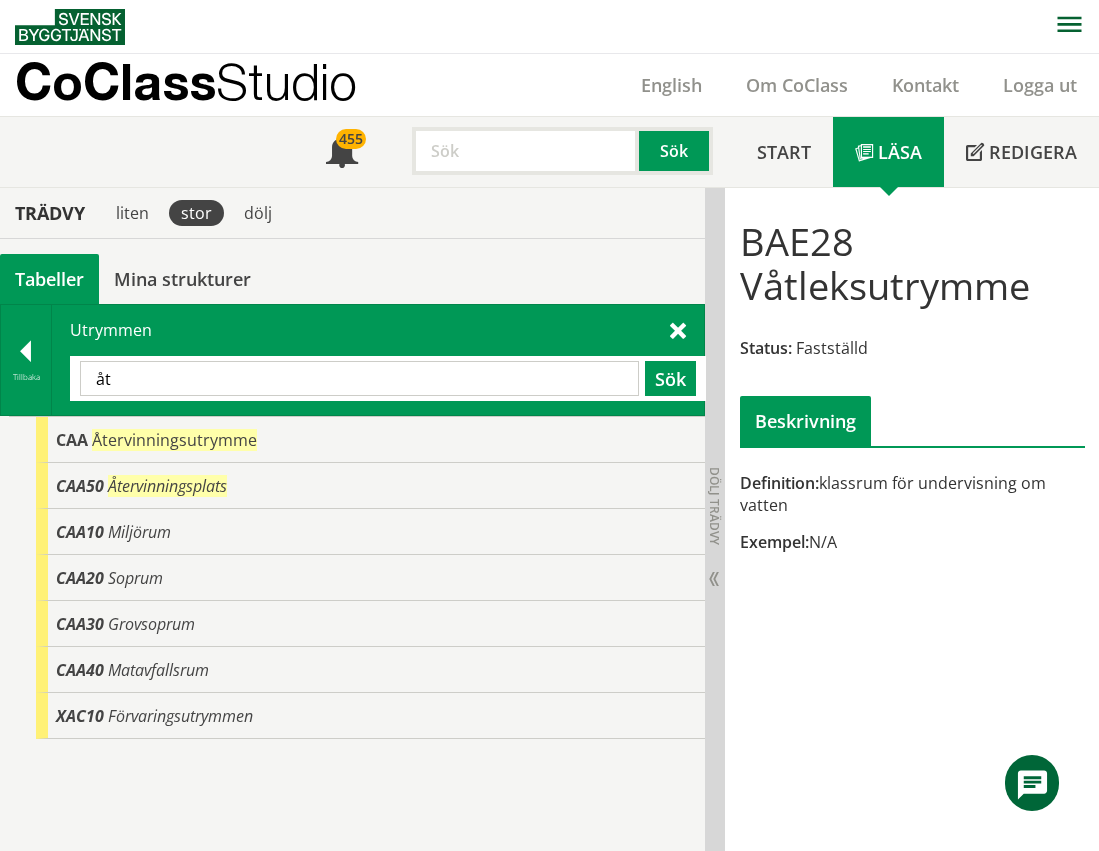 type on "å" 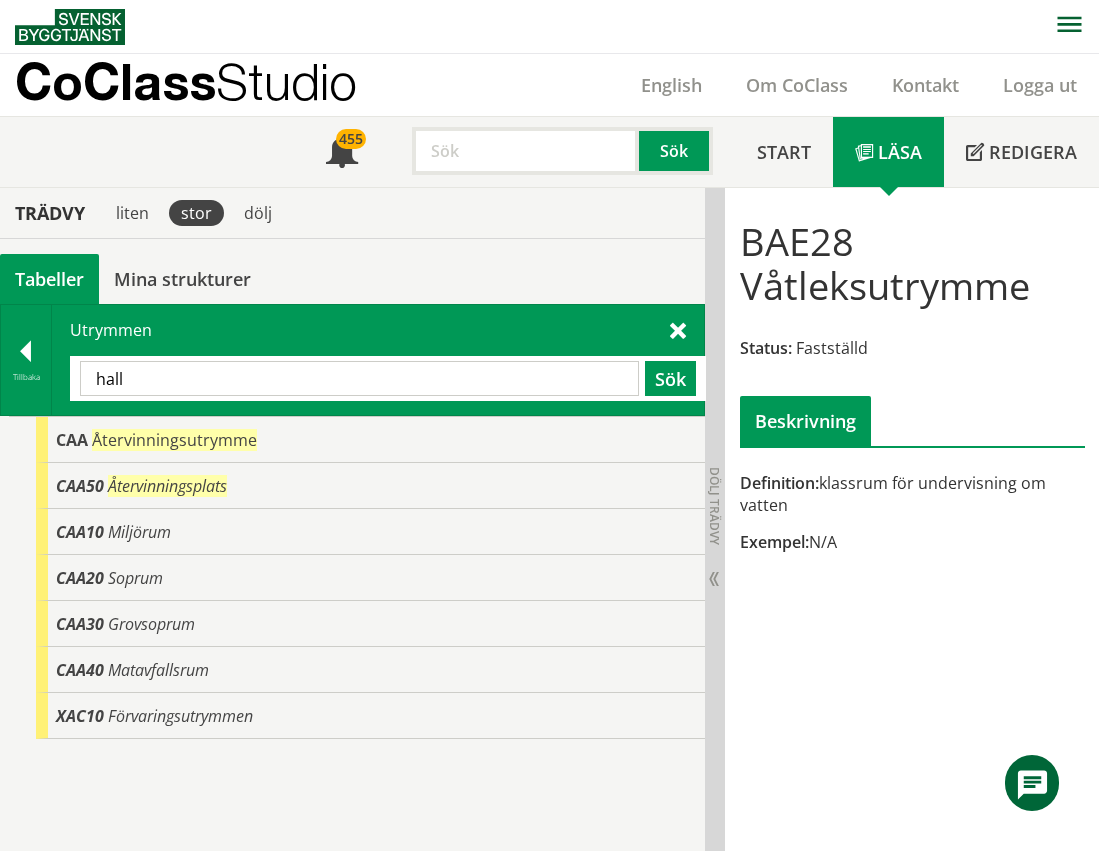 type on "hall" 